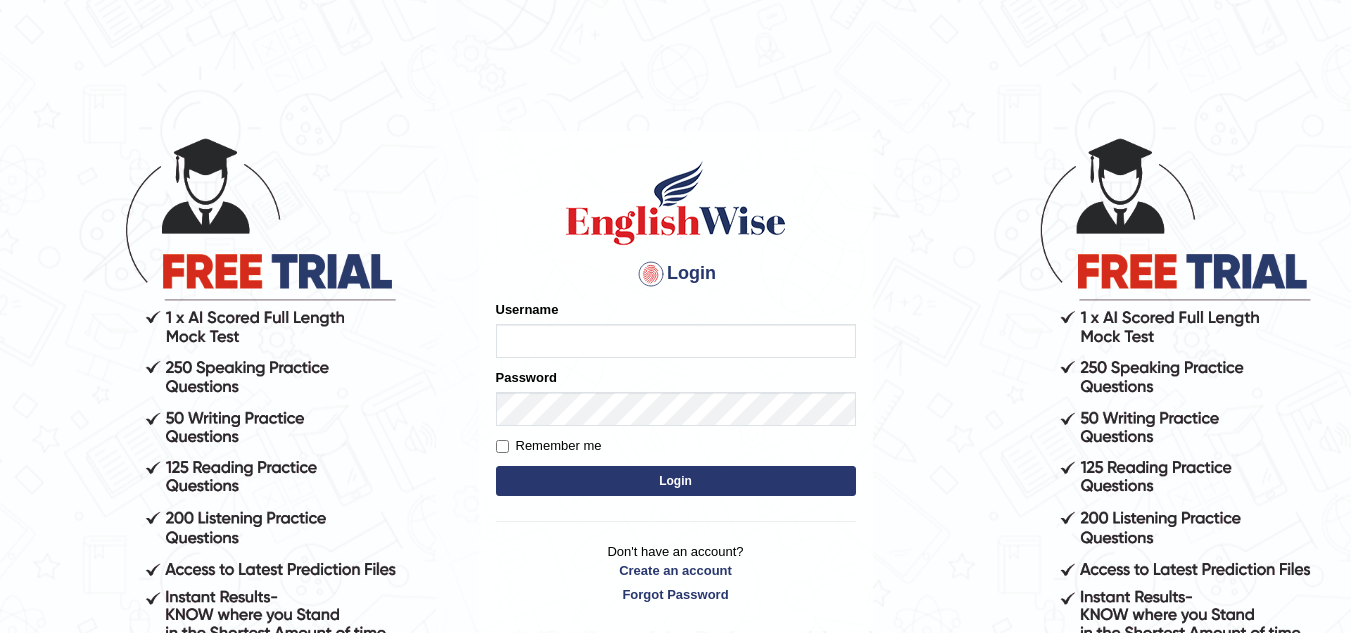 scroll, scrollTop: 0, scrollLeft: 0, axis: both 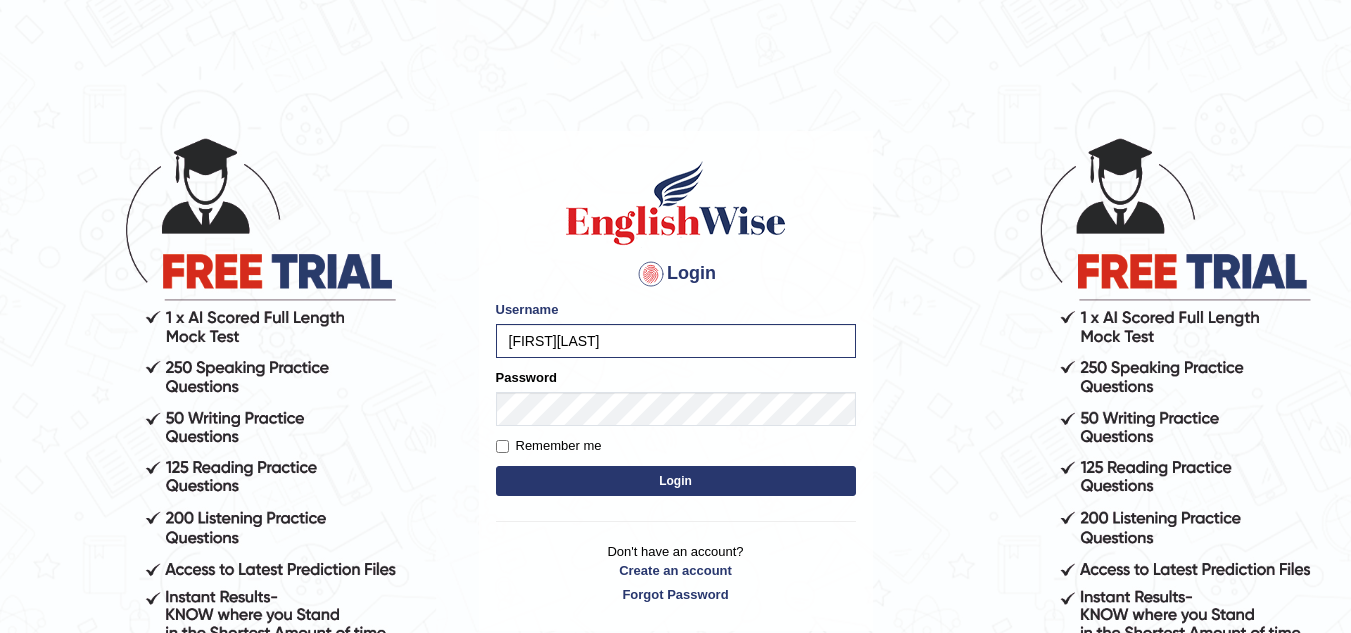 click on "Login" at bounding box center (676, 481) 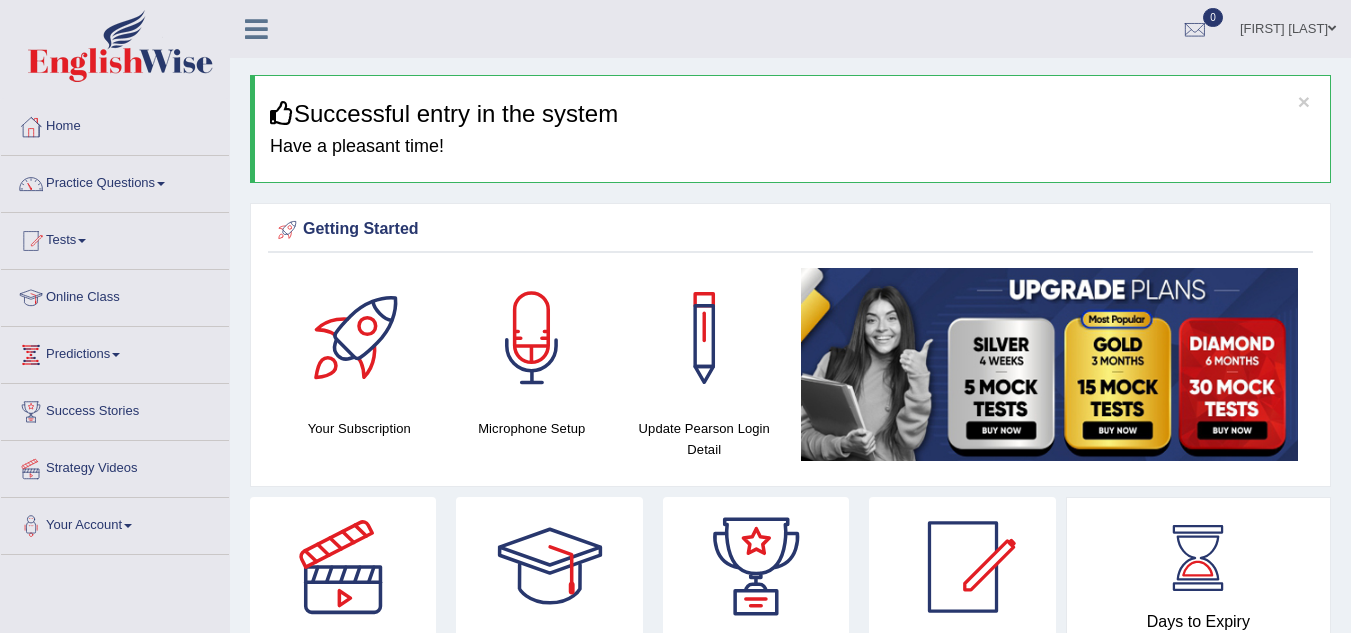scroll, scrollTop: 0, scrollLeft: 0, axis: both 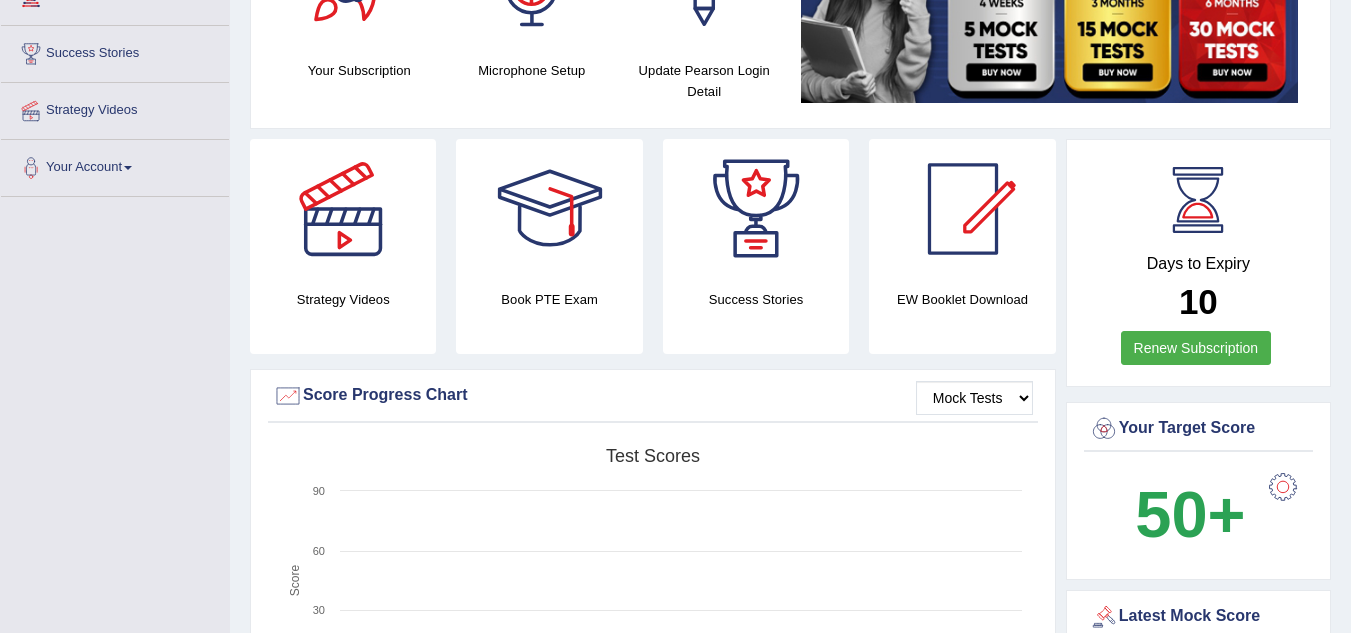 drag, startPoint x: 1357, startPoint y: 47, endPoint x: 1351, endPoint y: 119, distance: 72.249565 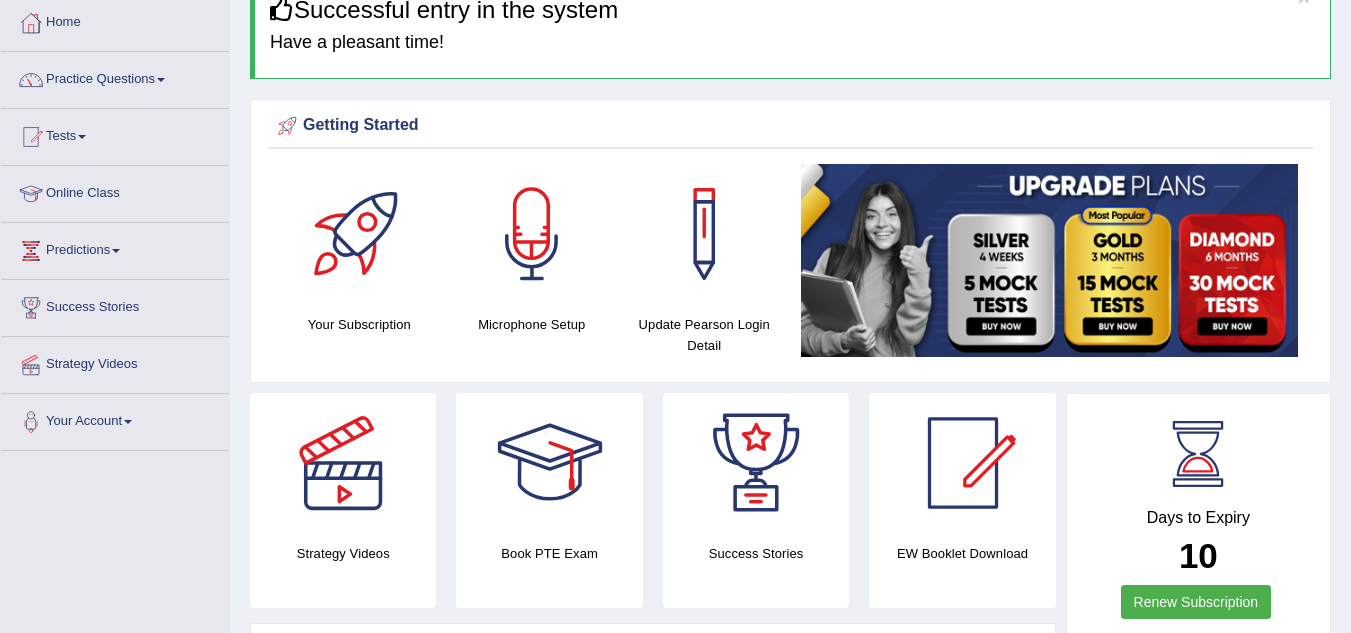 scroll, scrollTop: 99, scrollLeft: 0, axis: vertical 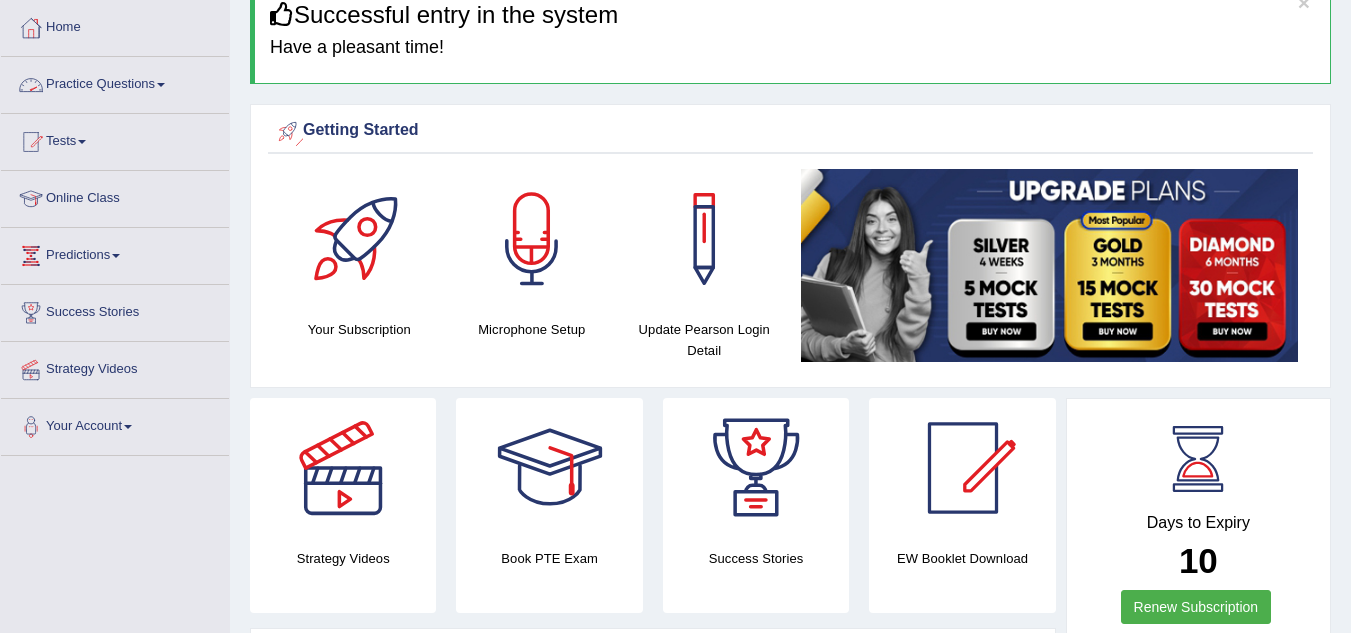 click on "Practice Questions" at bounding box center (115, 82) 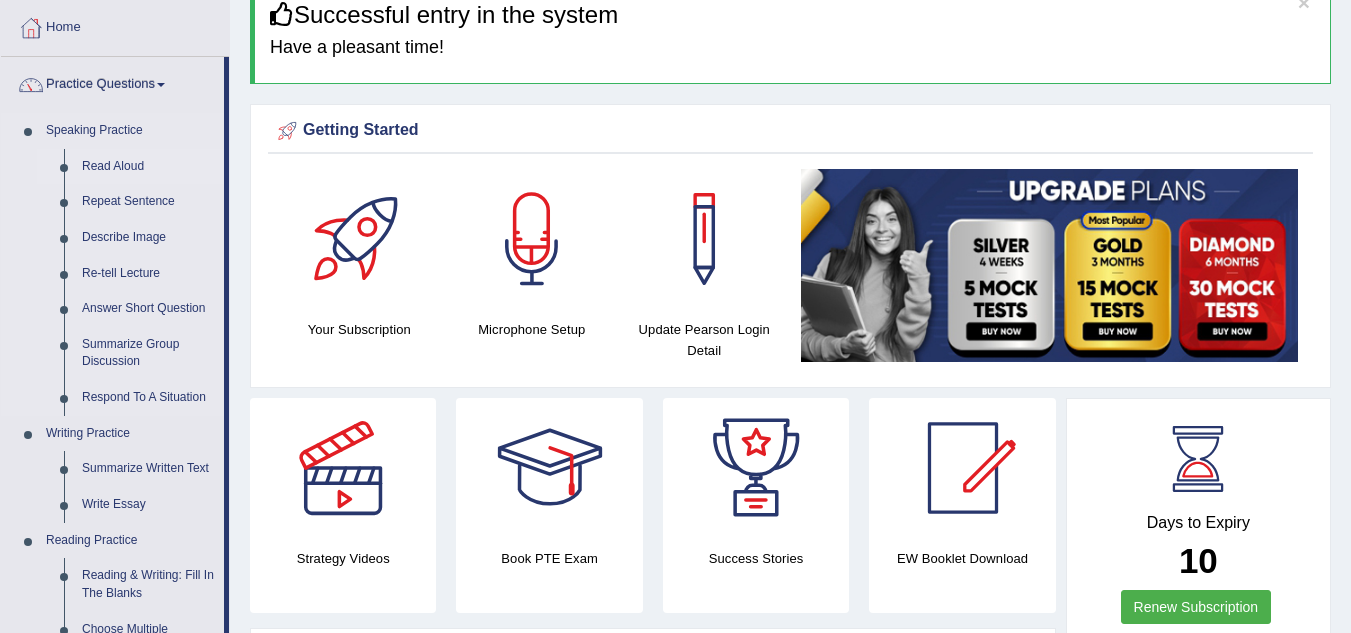 click on "Read Aloud" at bounding box center (148, 167) 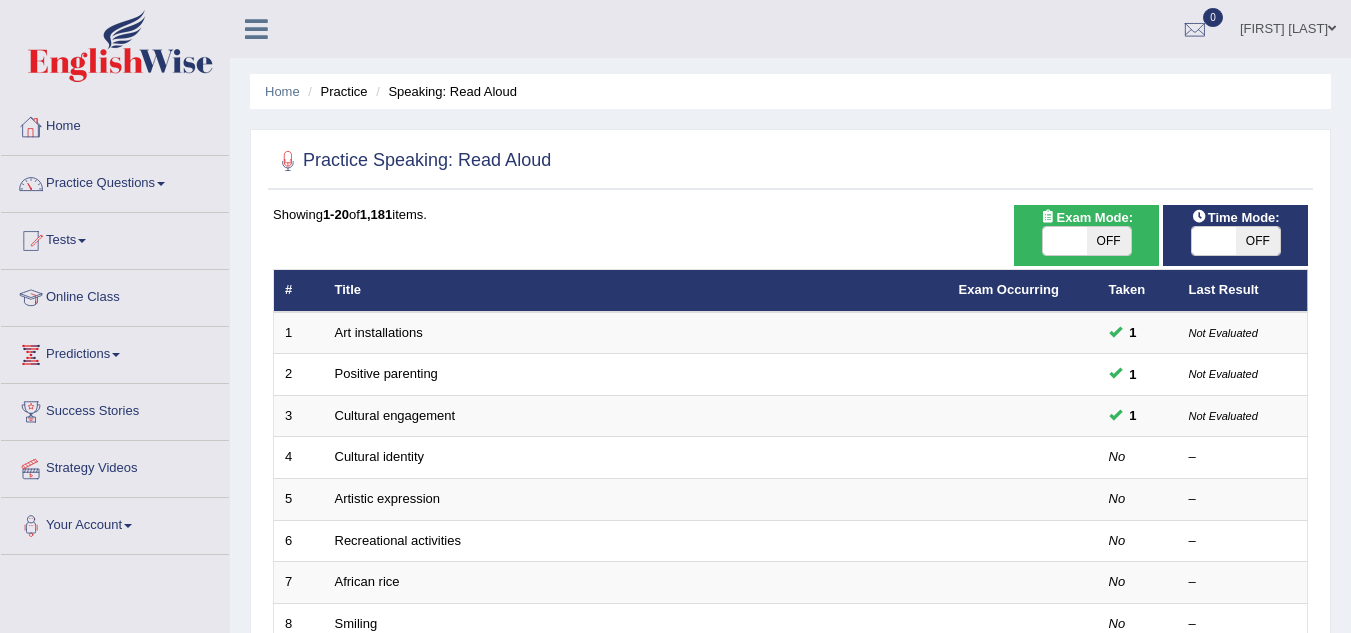 scroll, scrollTop: 0, scrollLeft: 0, axis: both 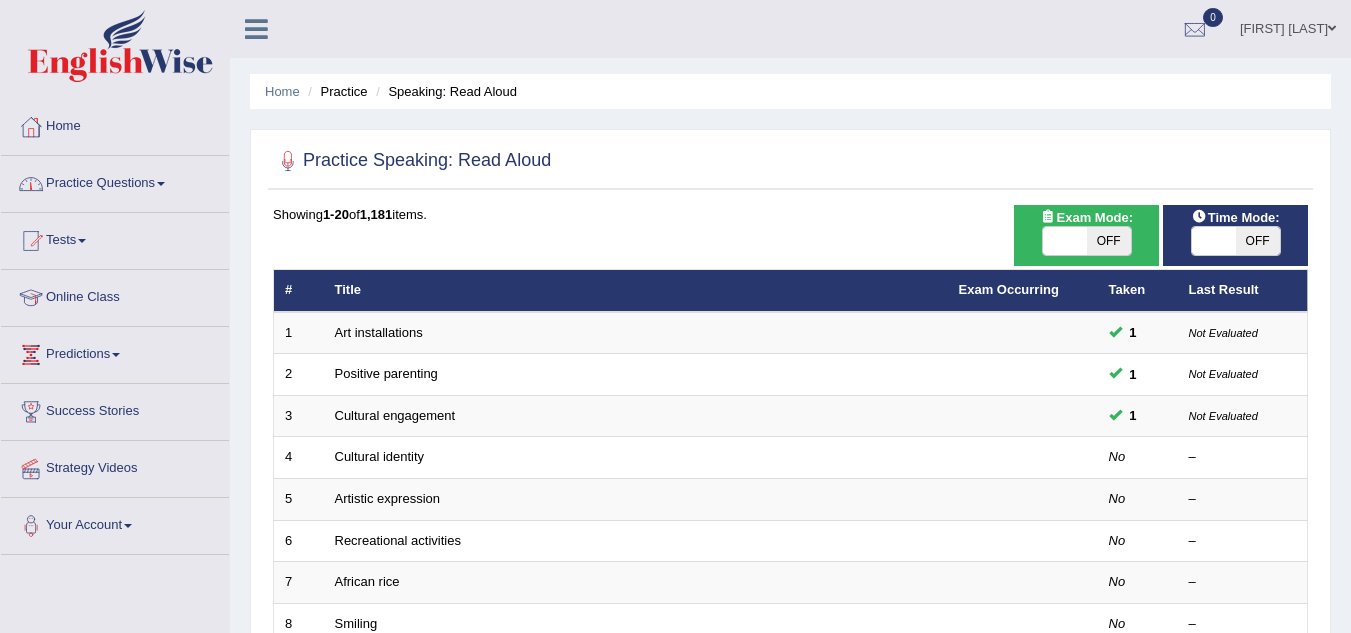 click on "Practice Questions" at bounding box center (115, 181) 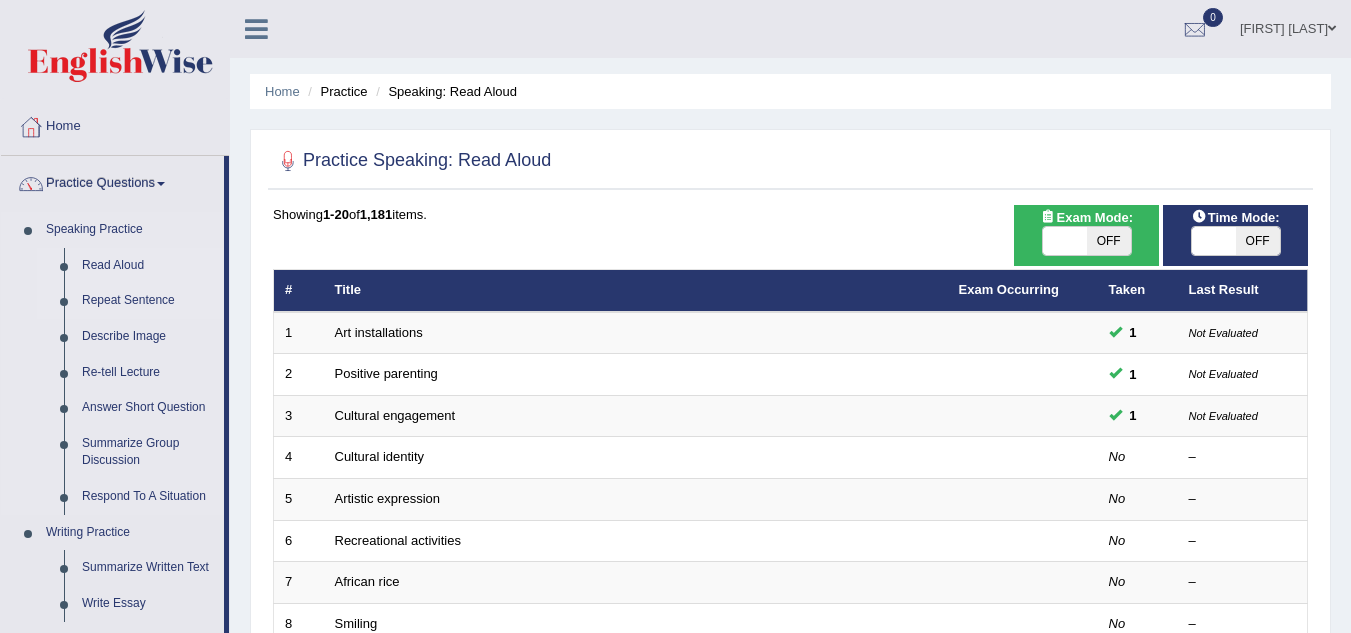 click on "Repeat Sentence" at bounding box center (148, 301) 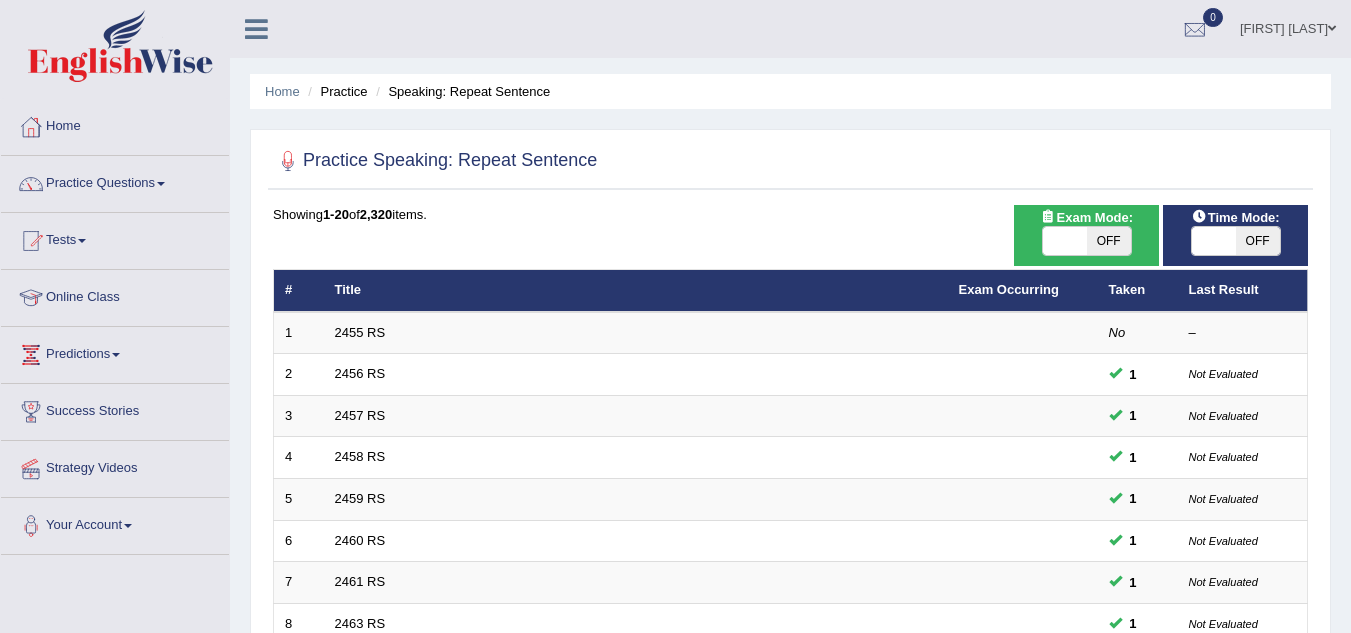 scroll, scrollTop: 0, scrollLeft: 0, axis: both 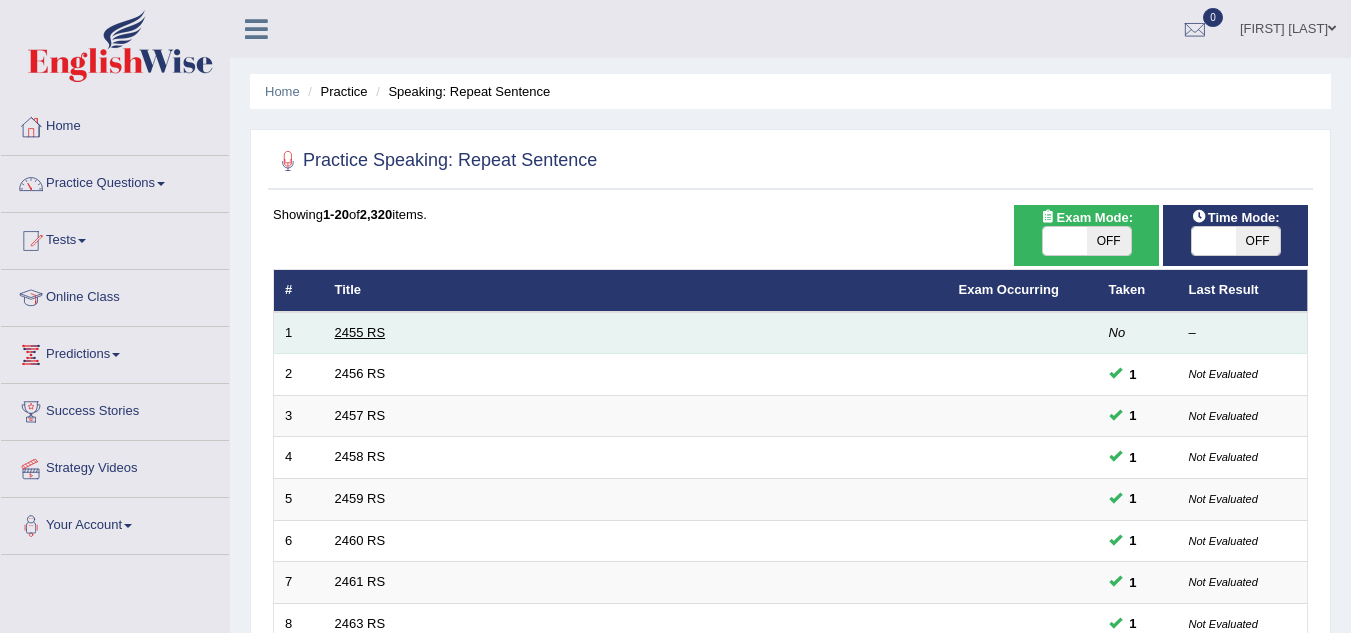 click on "2455 RS" at bounding box center [360, 332] 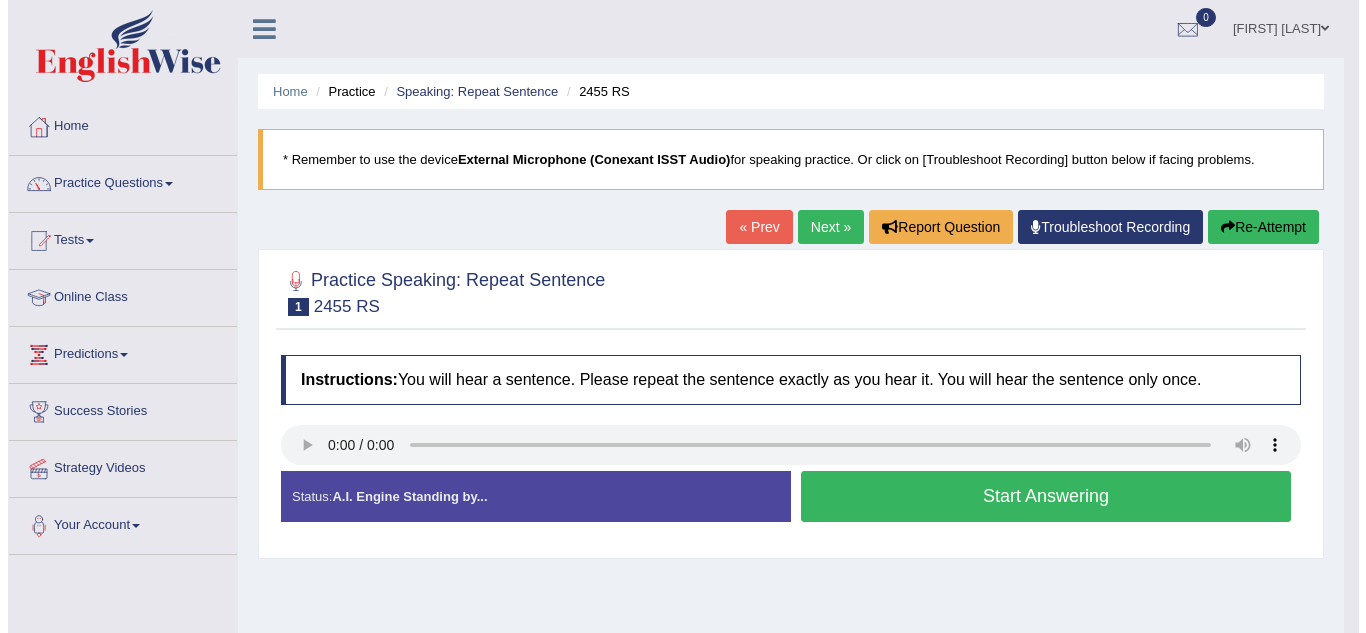 scroll, scrollTop: 0, scrollLeft: 0, axis: both 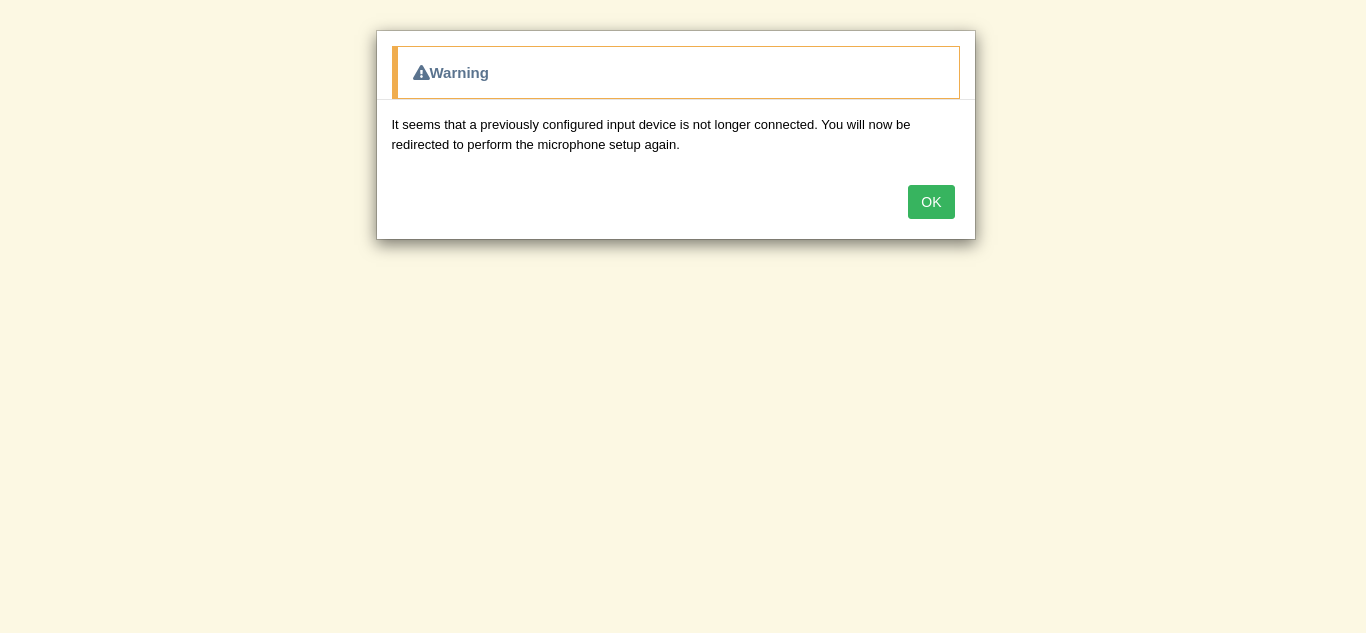 click on "OK" at bounding box center [931, 202] 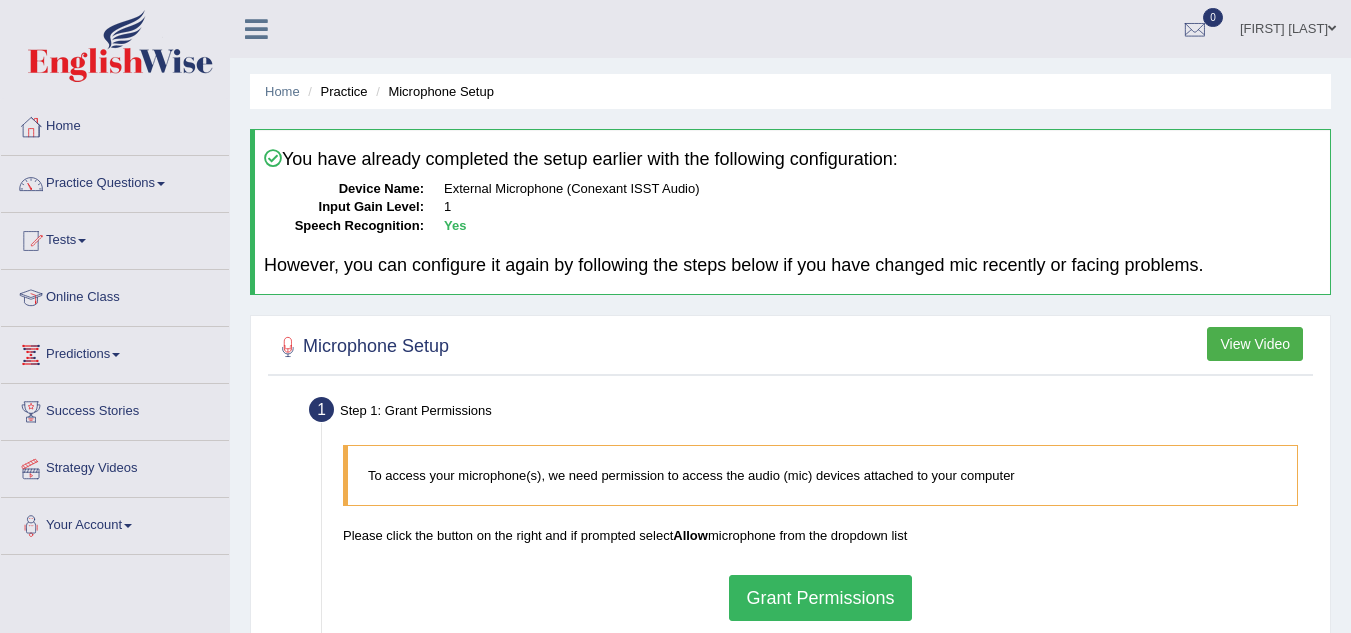 scroll, scrollTop: 0, scrollLeft: 0, axis: both 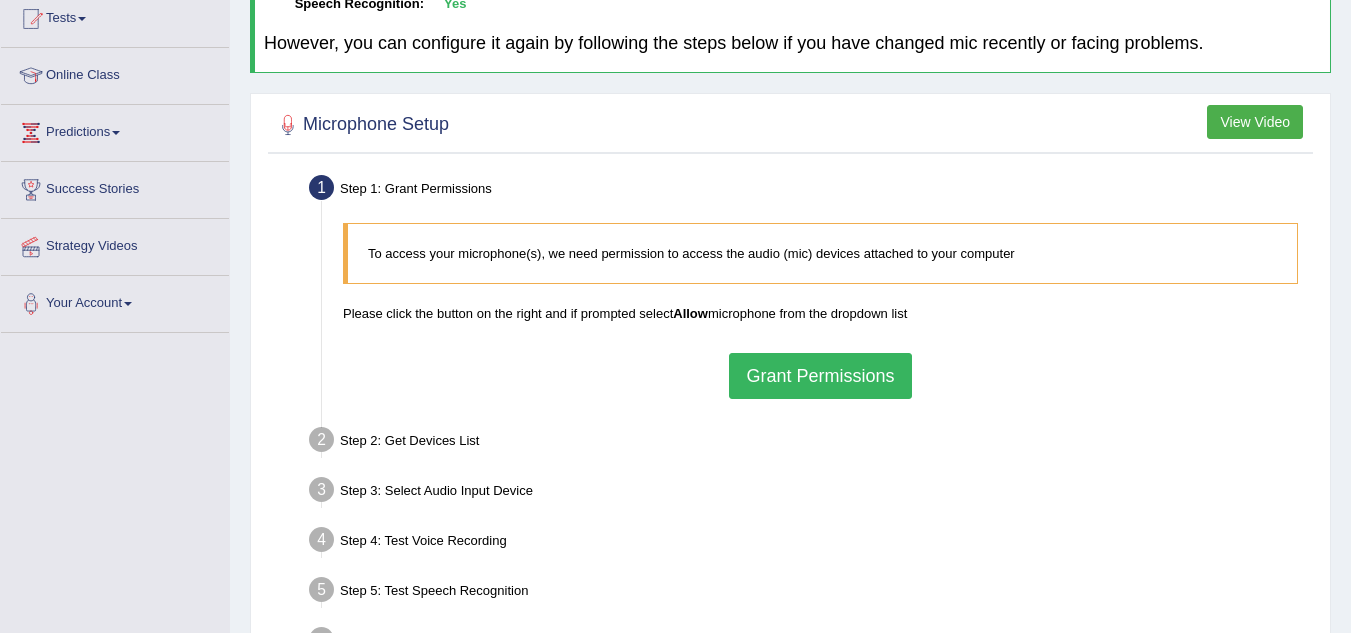 click on "Grant Permissions" at bounding box center (820, 376) 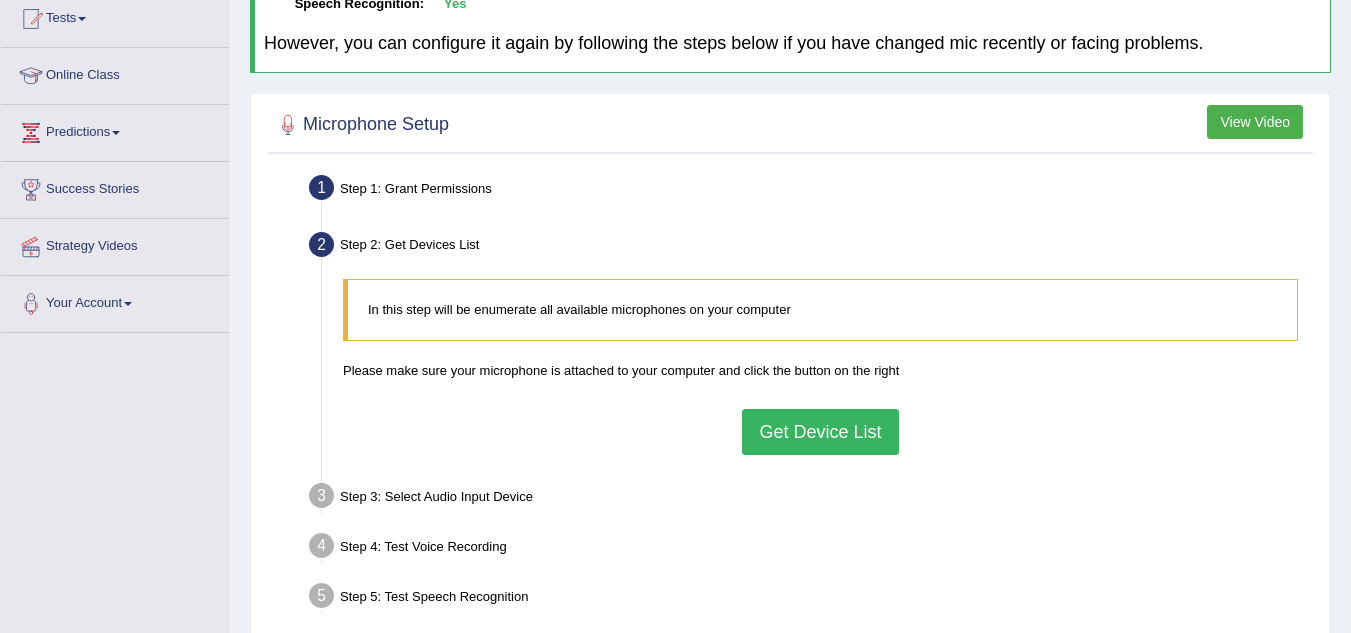click on "Get Device List" at bounding box center [820, 432] 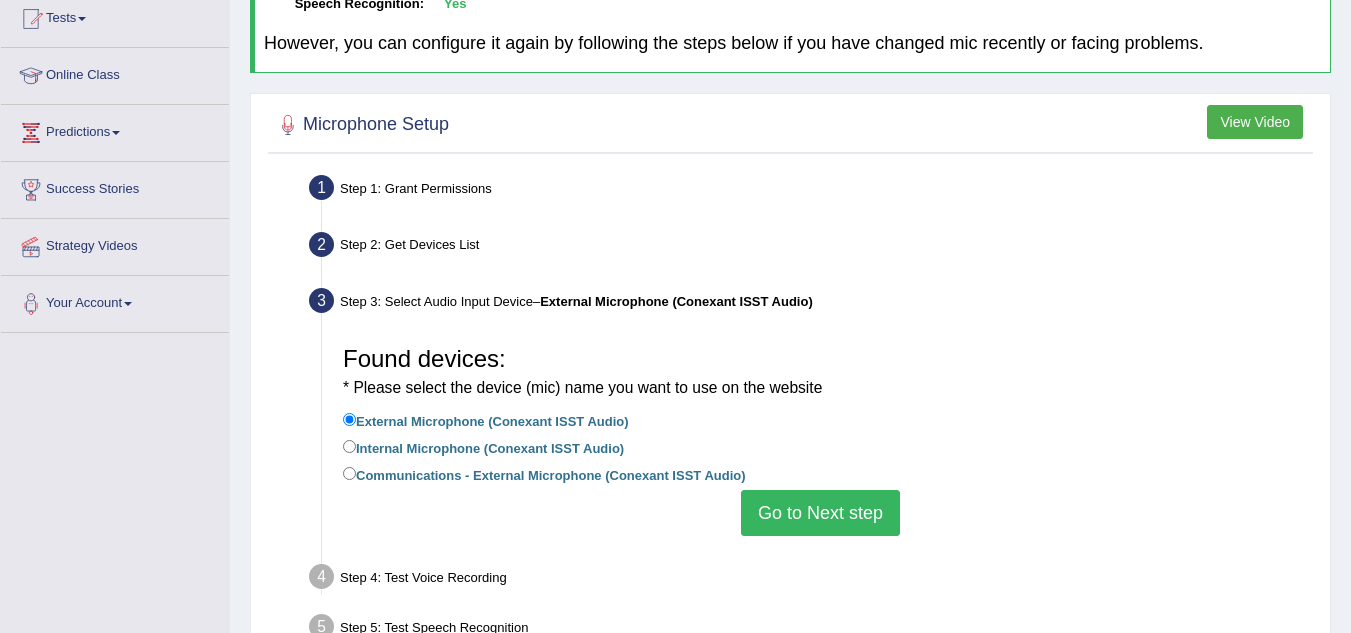 click on "Go to Next step" at bounding box center [820, 513] 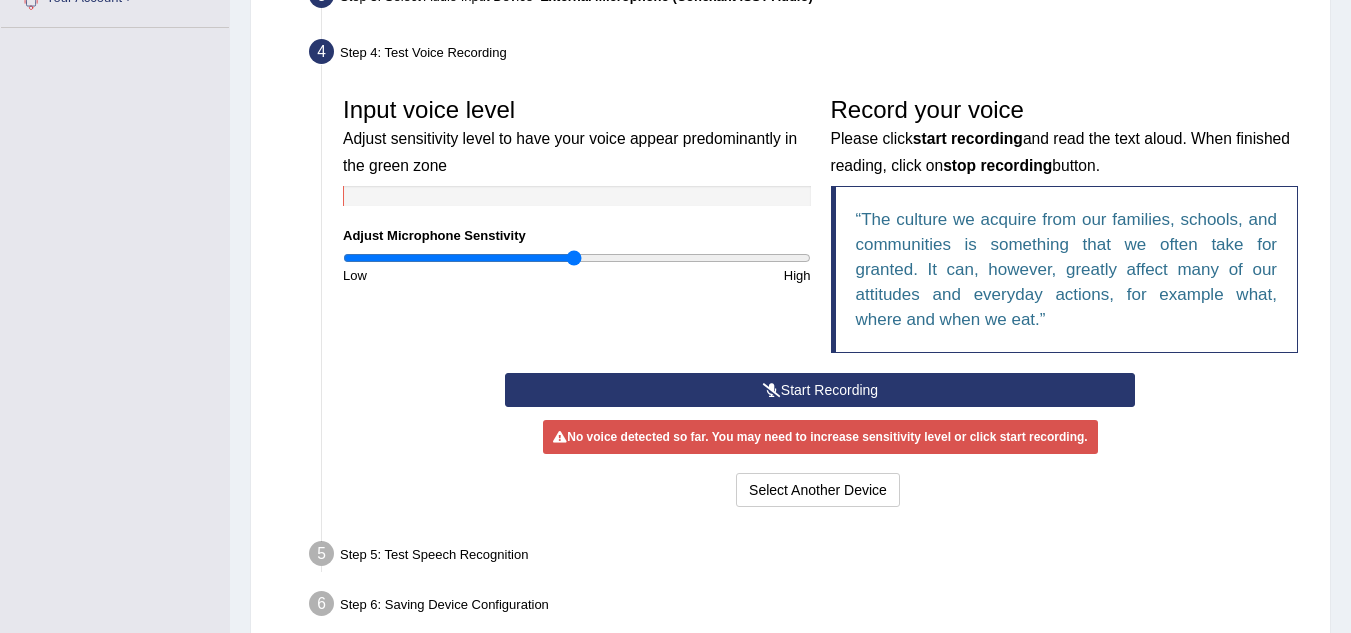 scroll, scrollTop: 533, scrollLeft: 0, axis: vertical 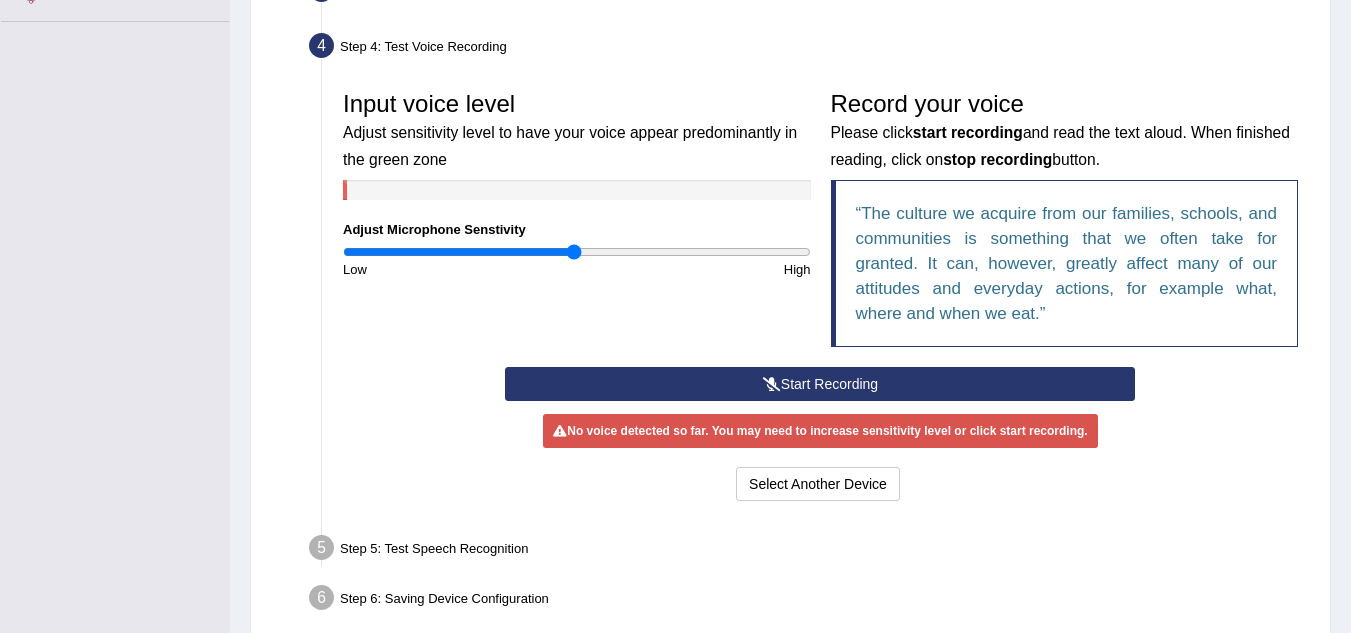 click on "Start Recording" at bounding box center (820, 384) 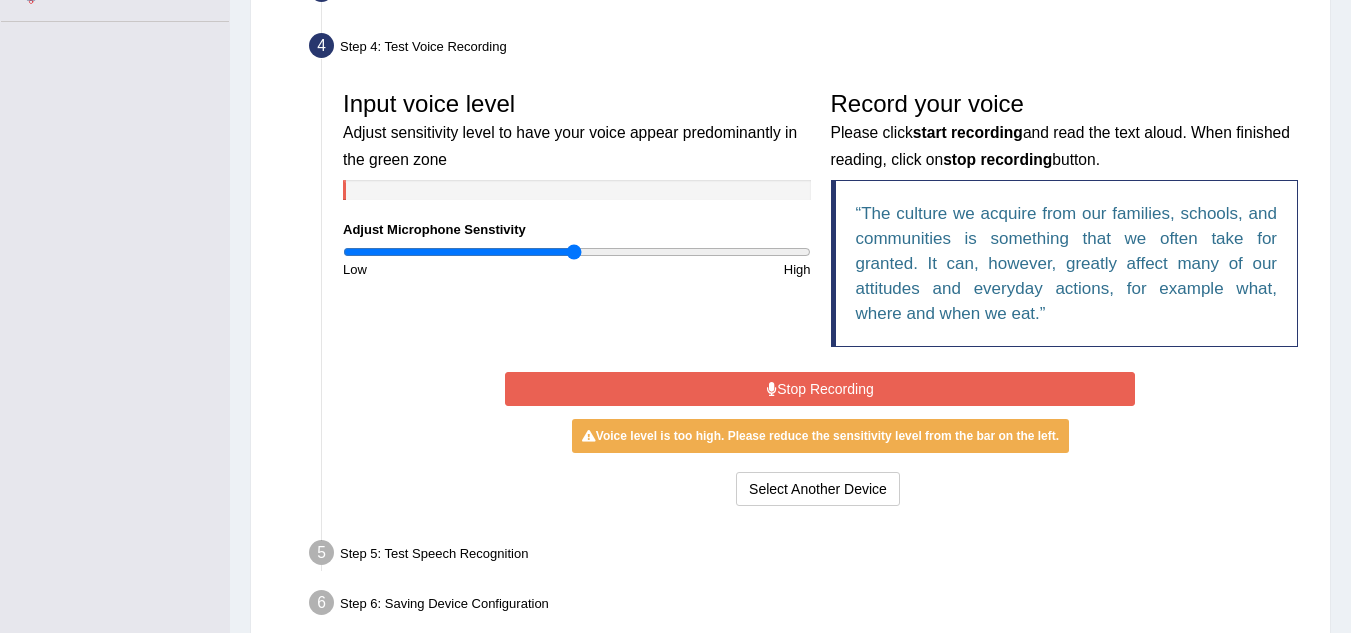 click on "Stop Recording" at bounding box center [820, 389] 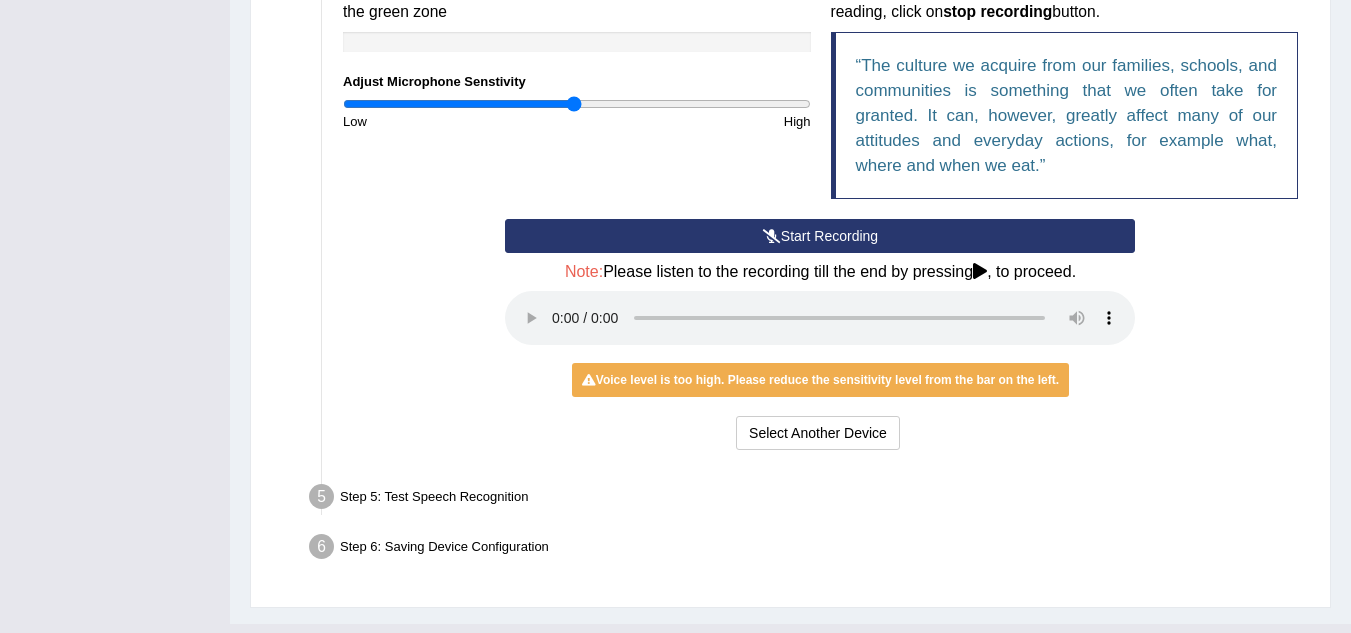 scroll, scrollTop: 722, scrollLeft: 0, axis: vertical 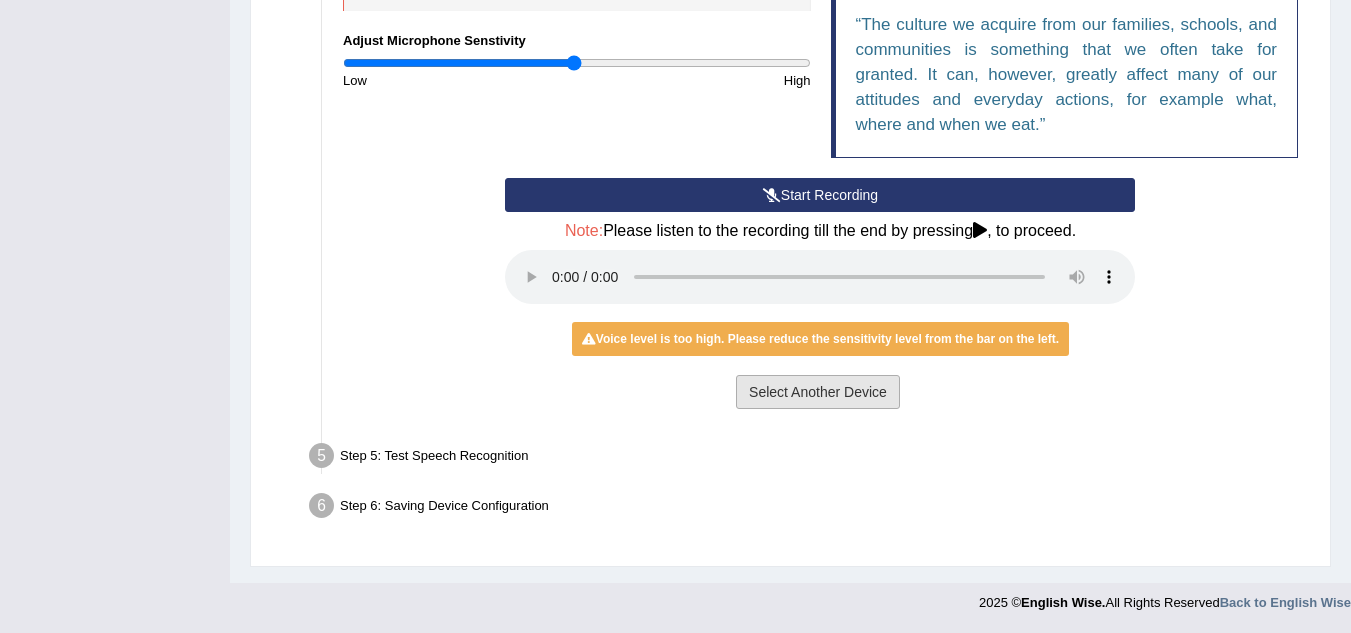 click on "Select Another Device" at bounding box center [818, 392] 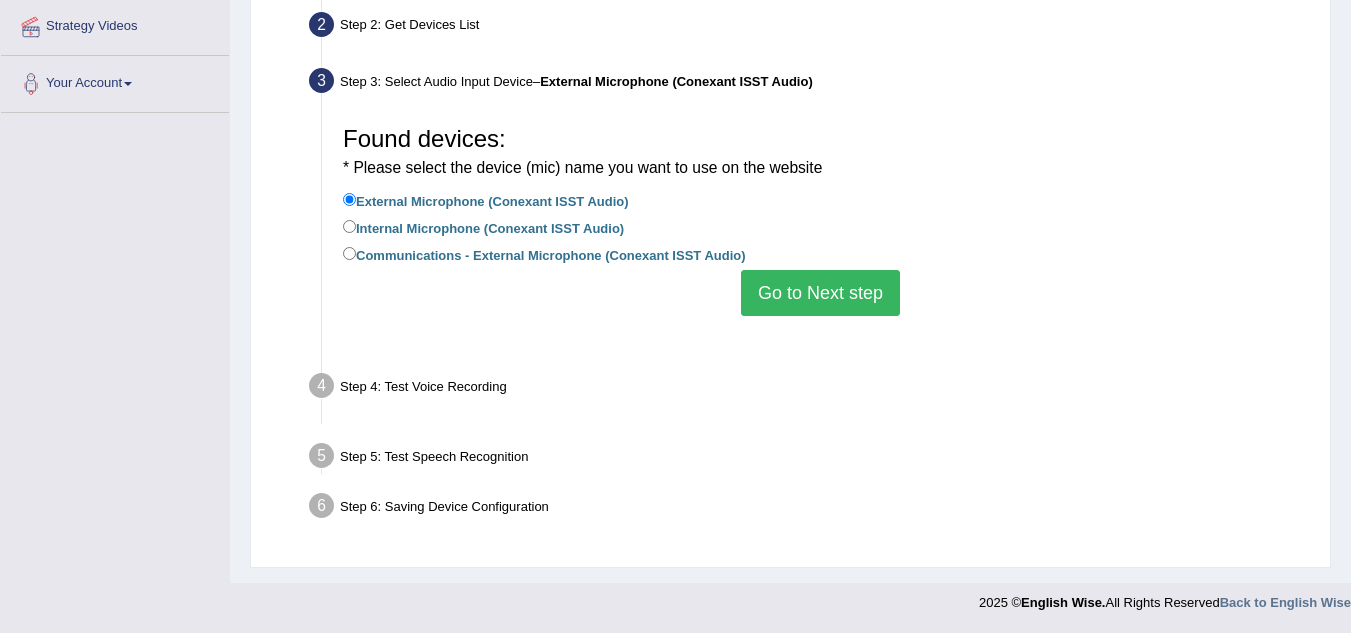 scroll, scrollTop: 417, scrollLeft: 0, axis: vertical 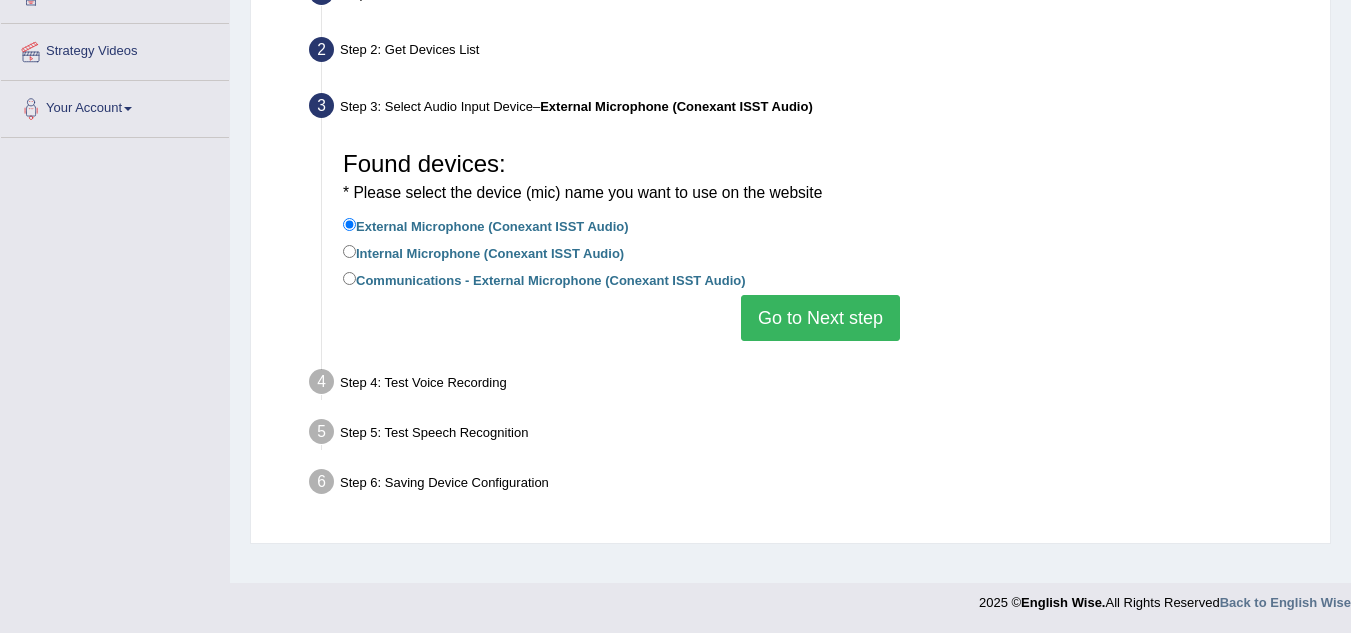 click on "Go to Next step" at bounding box center (820, 318) 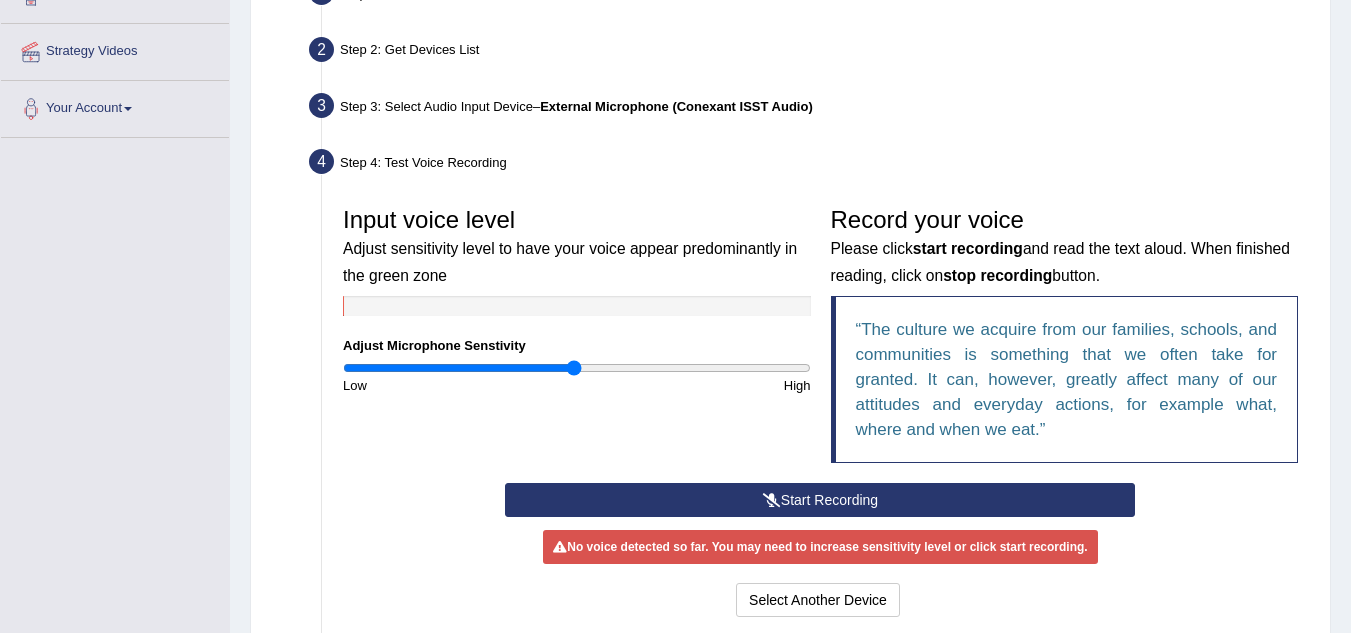 click on "Start Recording" at bounding box center [820, 500] 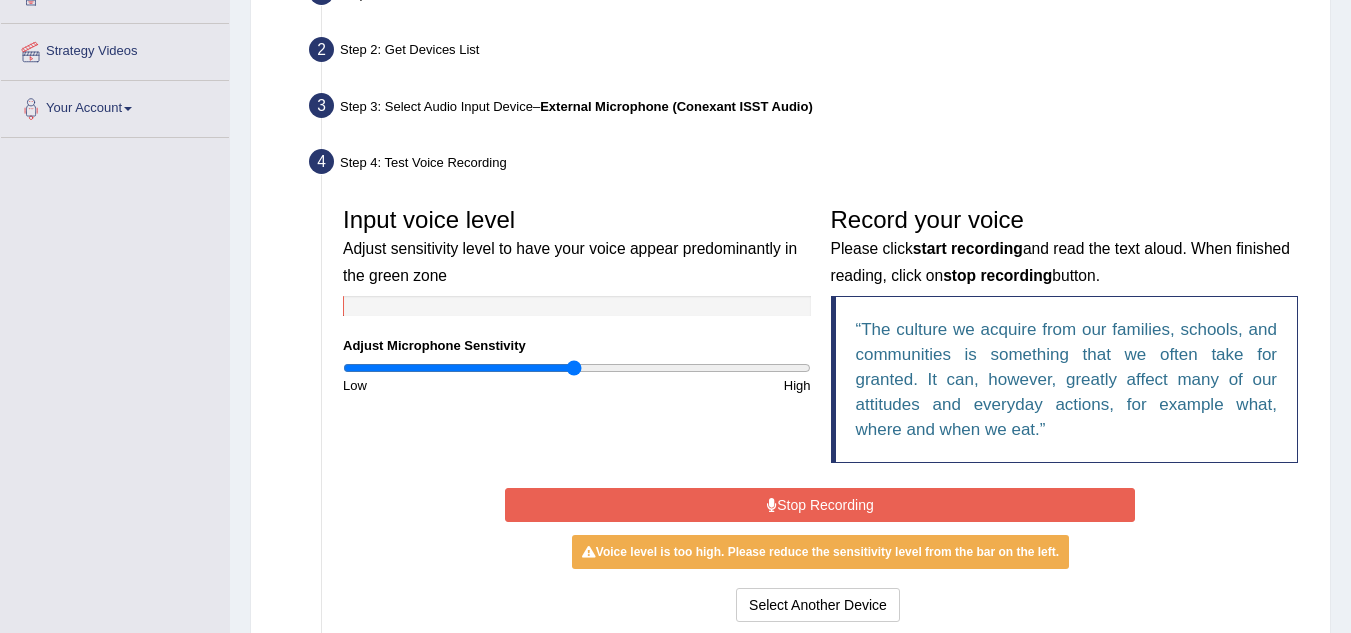click on "Stop Recording" at bounding box center (820, 505) 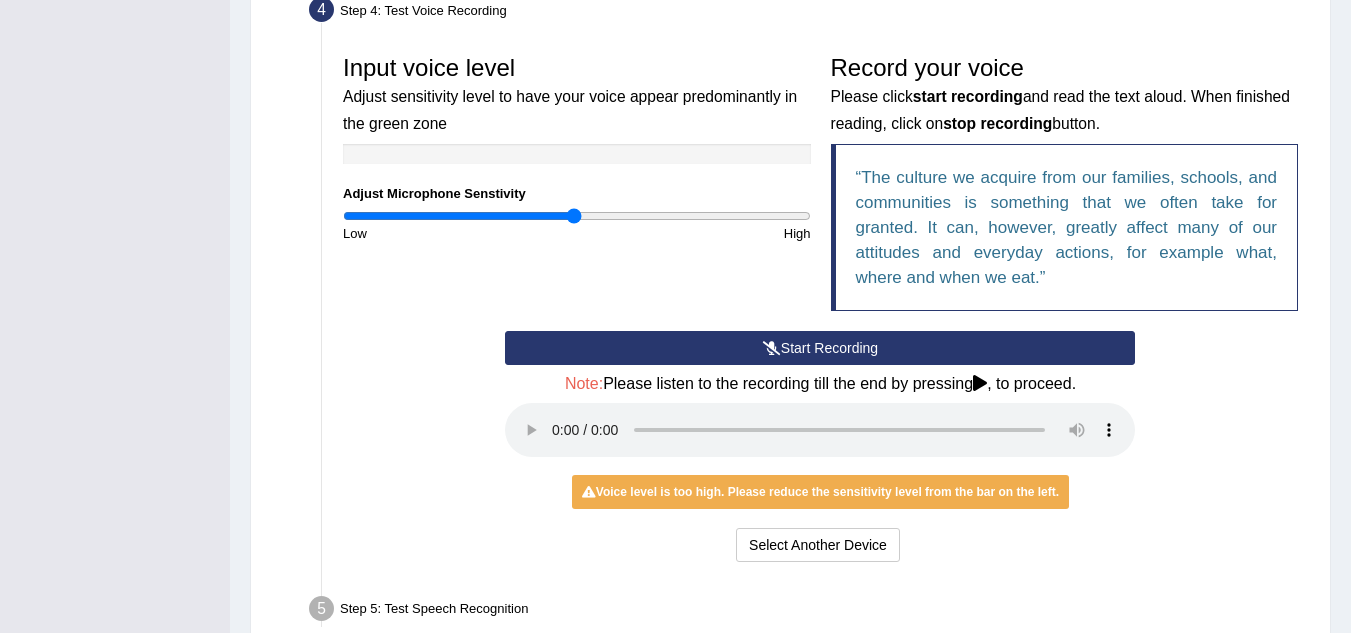 scroll, scrollTop: 574, scrollLeft: 0, axis: vertical 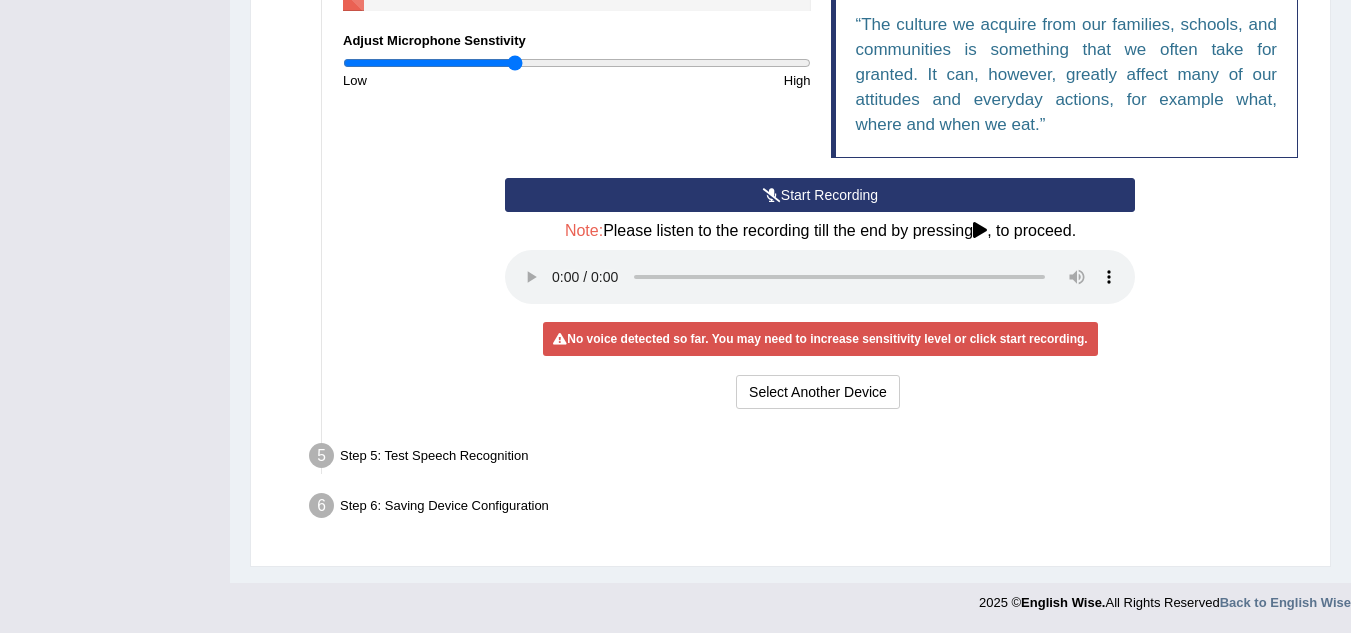 type on "0.74" 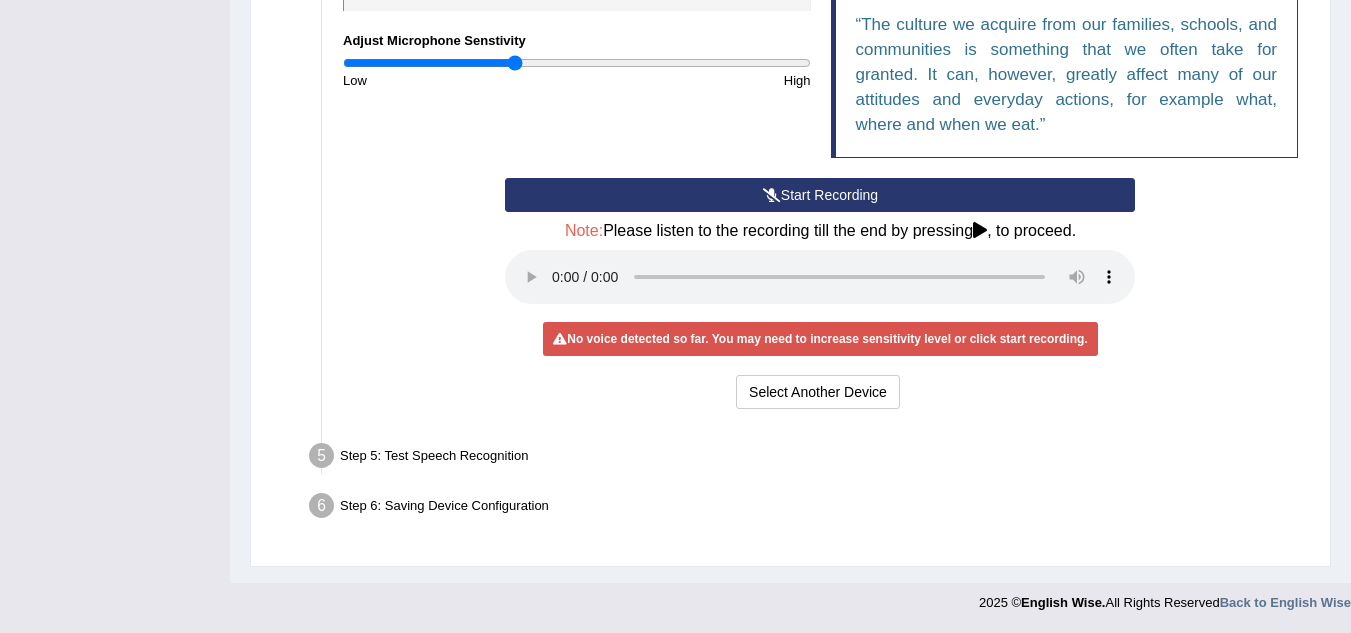 click on "Start Recording" at bounding box center [820, 195] 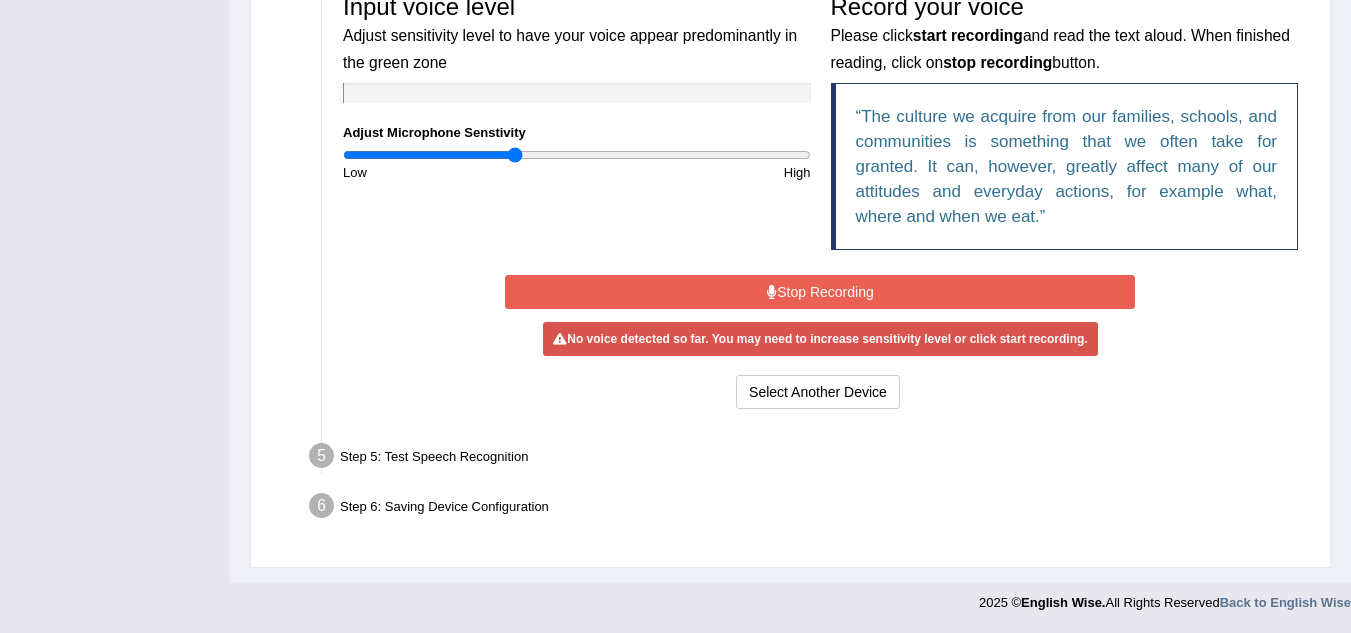 scroll, scrollTop: 630, scrollLeft: 0, axis: vertical 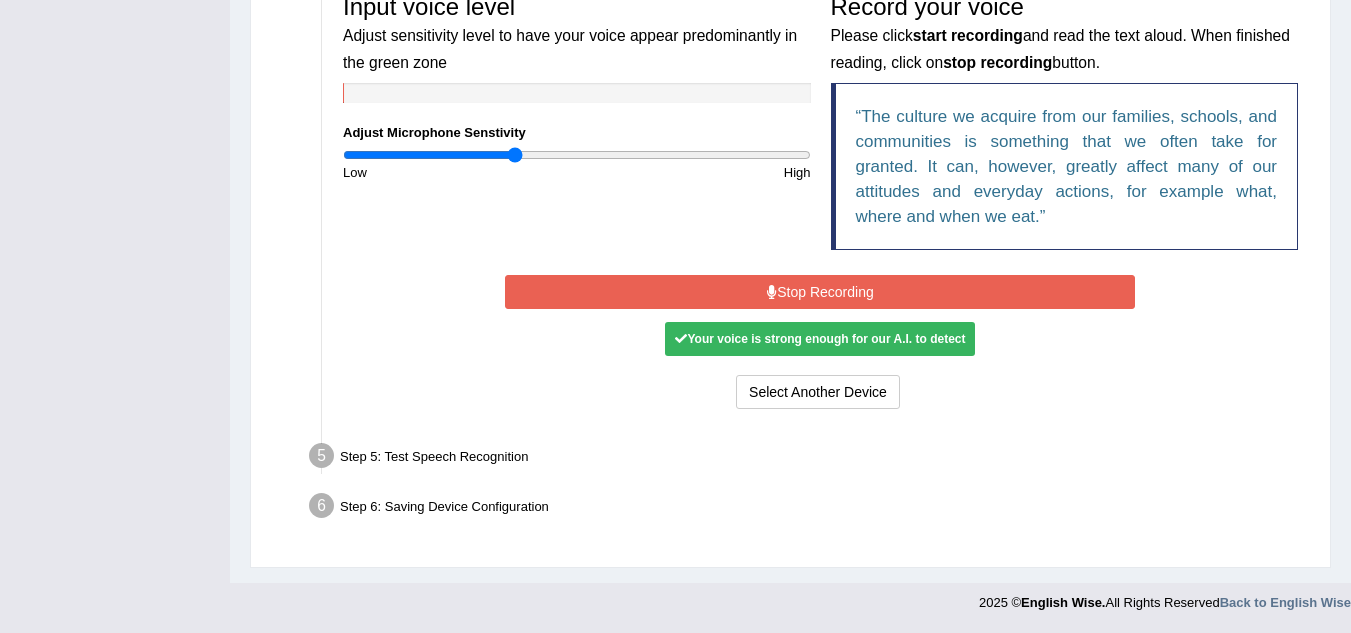 click at bounding box center [772, 292] 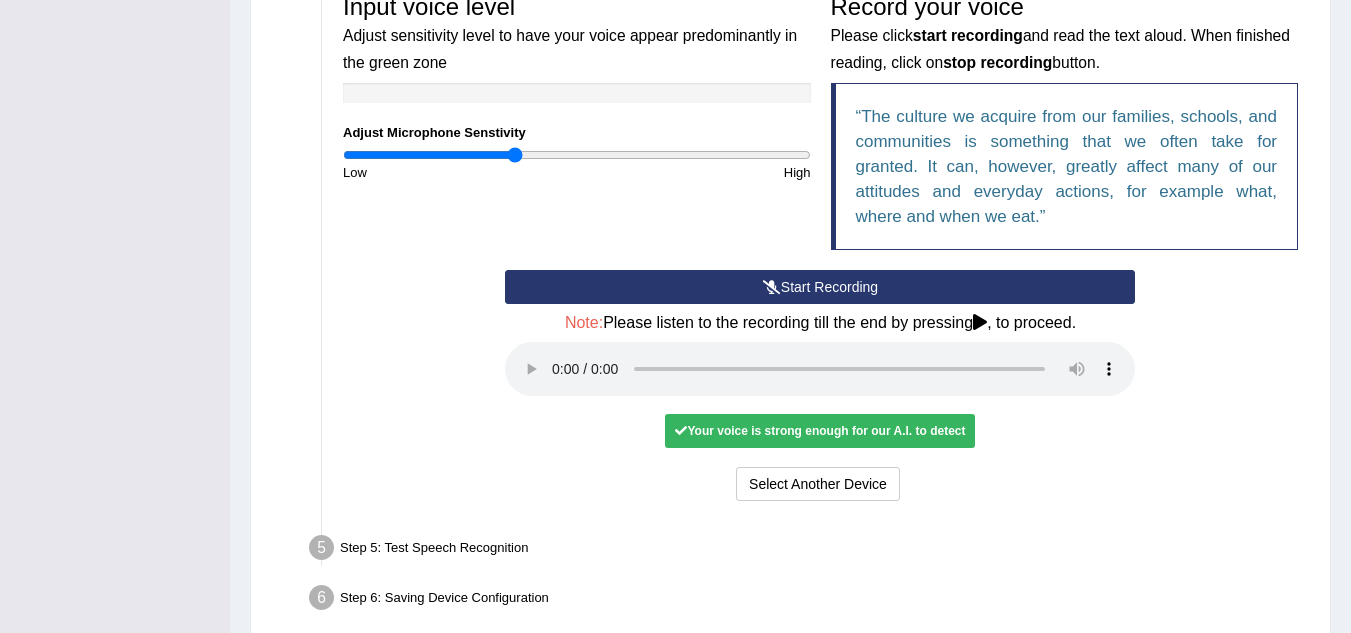 click on "Start Recording" at bounding box center (820, 287) 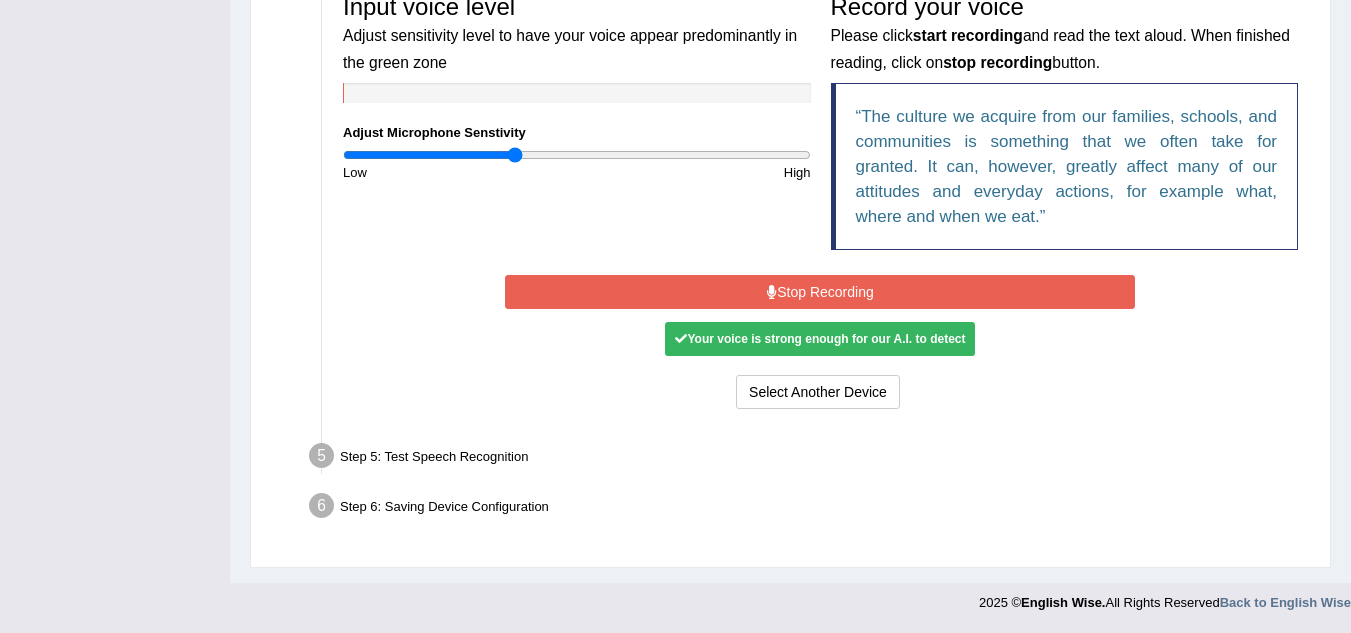 click on "Stop Recording" at bounding box center (820, 292) 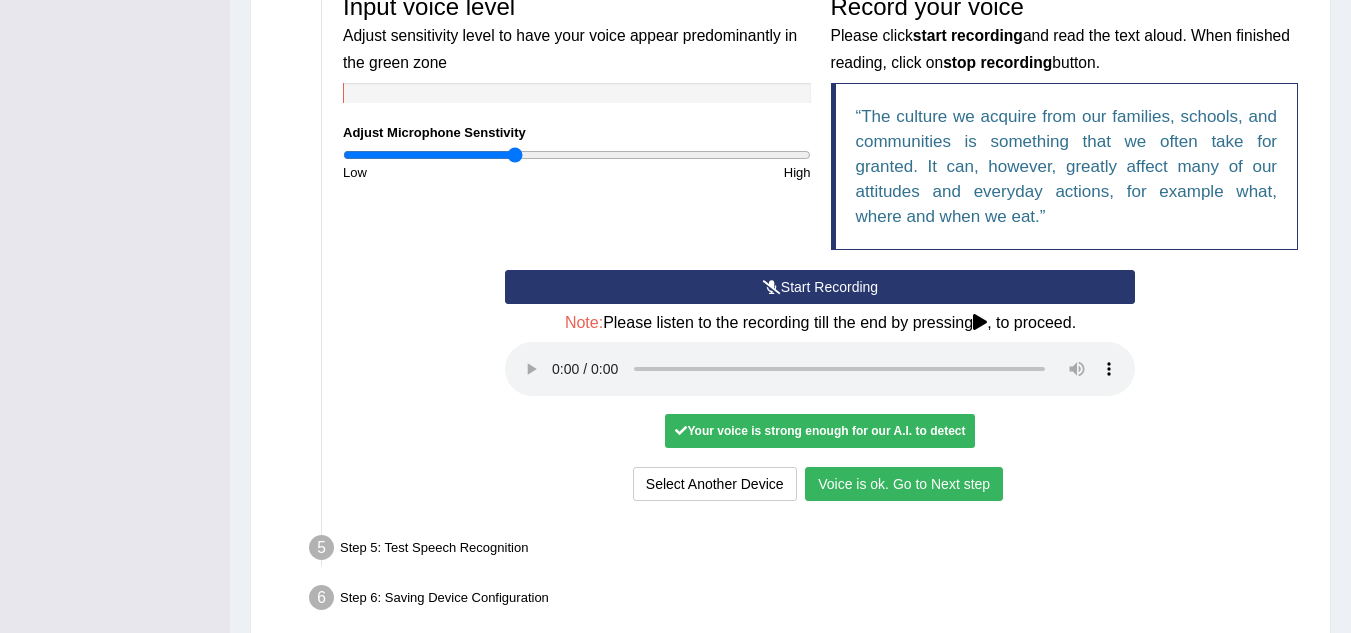 click on "Voice is ok. Go to Next step" at bounding box center [904, 484] 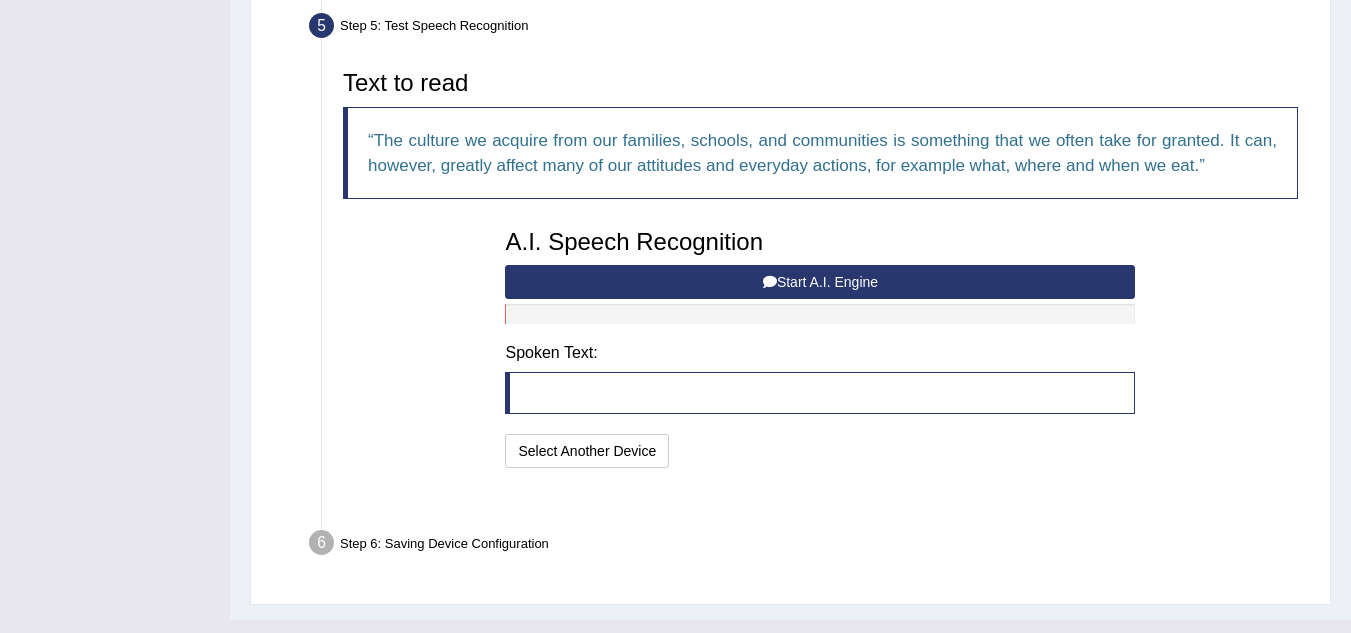 scroll, scrollTop: 618, scrollLeft: 0, axis: vertical 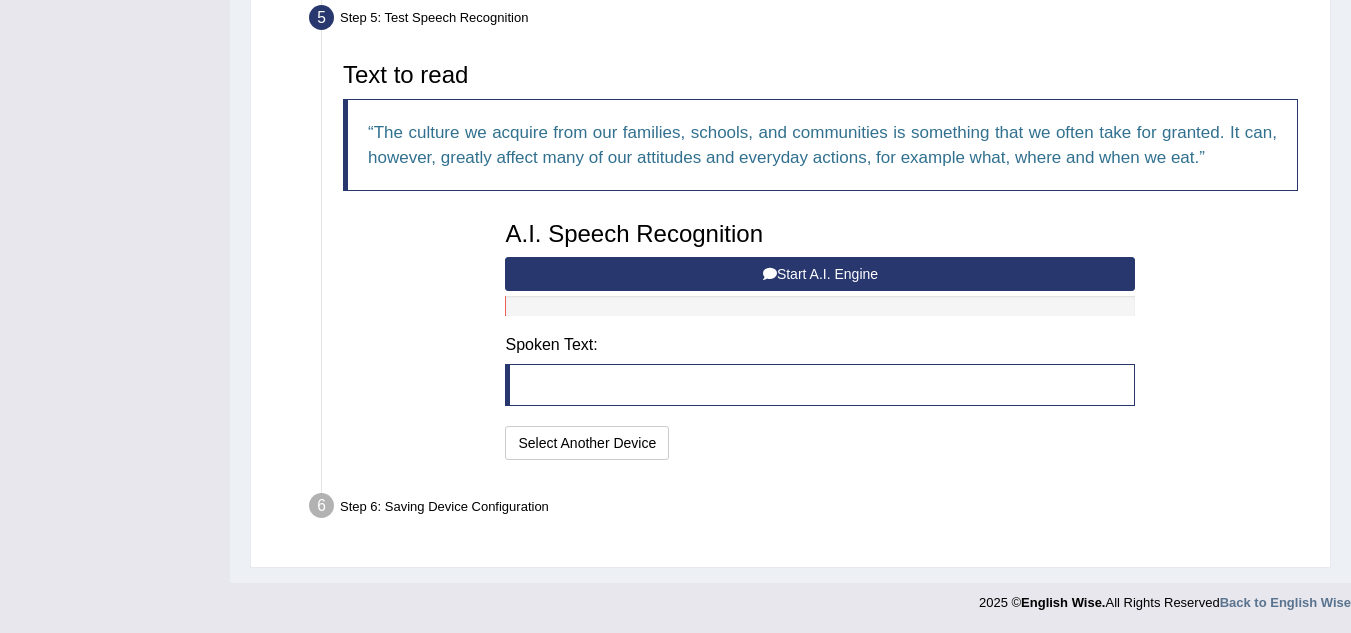 click on "Start A.I. Engine" at bounding box center (820, 274) 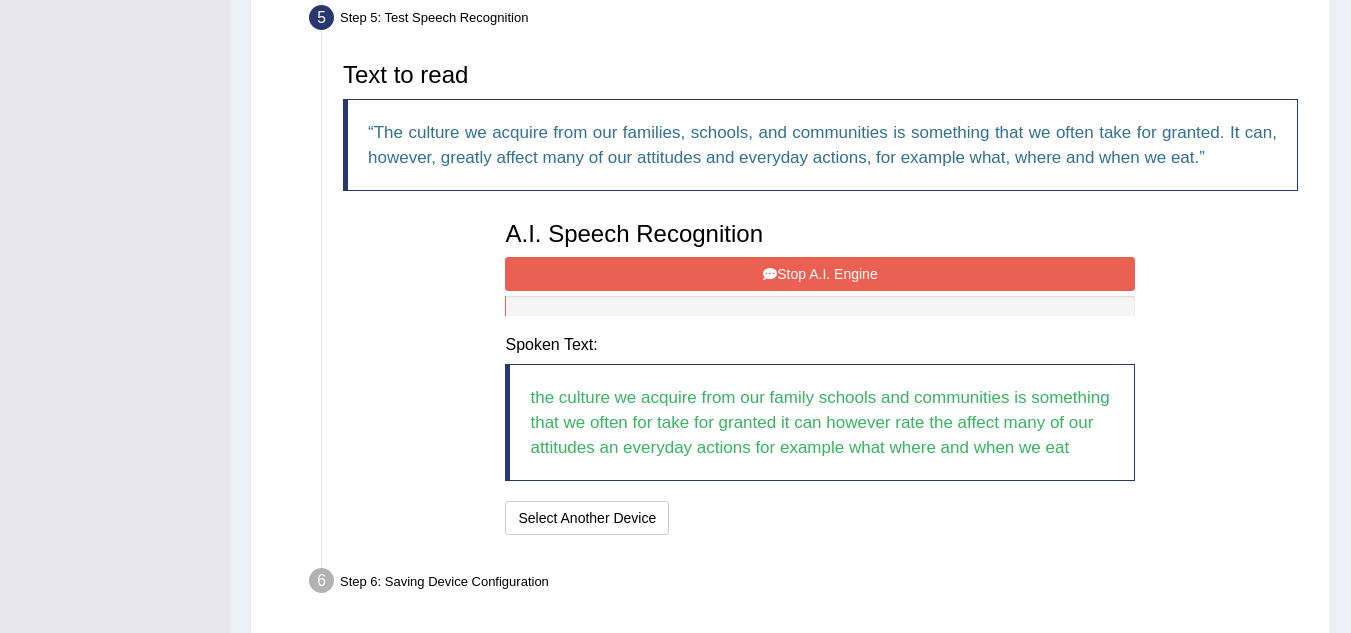 click on "Stop A.I. Engine" at bounding box center (820, 274) 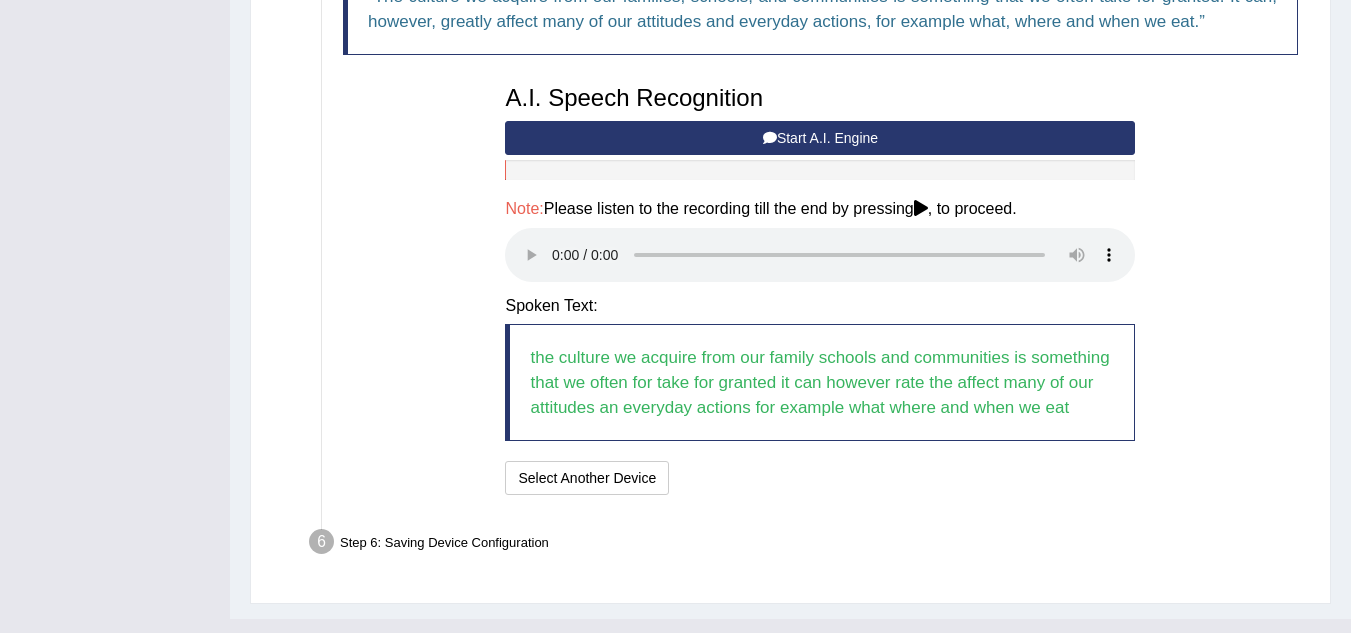 scroll, scrollTop: 790, scrollLeft: 0, axis: vertical 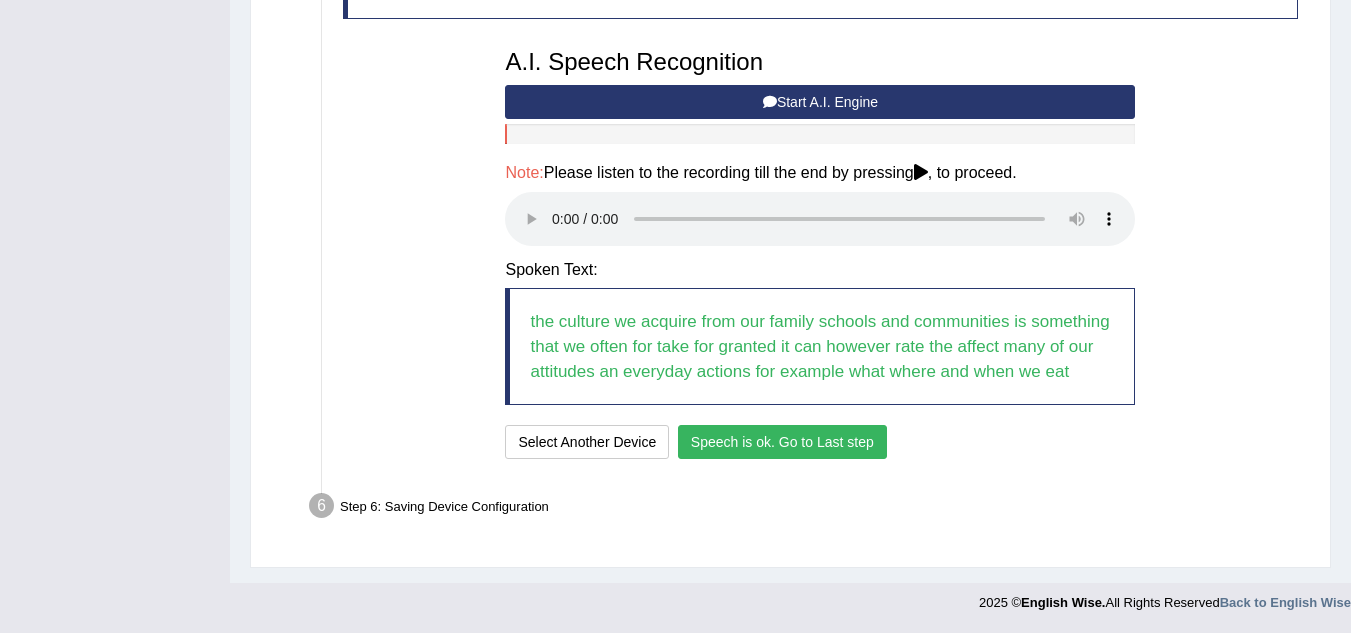 click on "Speech is ok. Go to Last step" at bounding box center [782, 442] 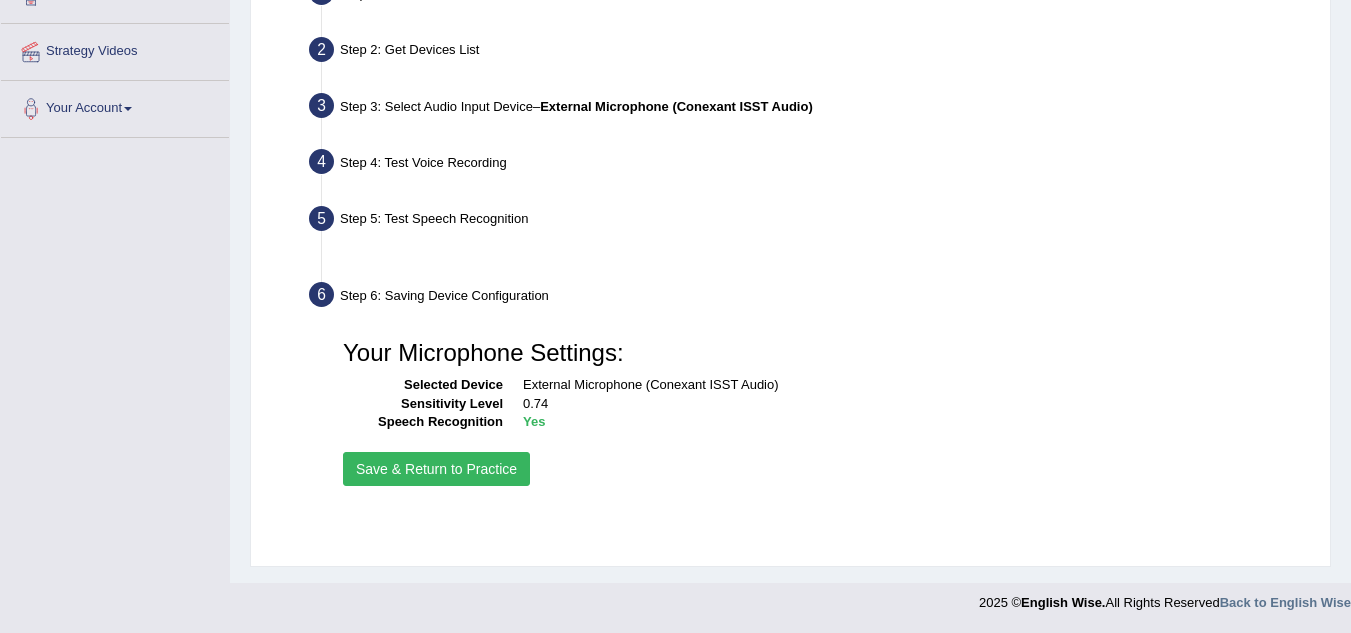 scroll, scrollTop: 417, scrollLeft: 0, axis: vertical 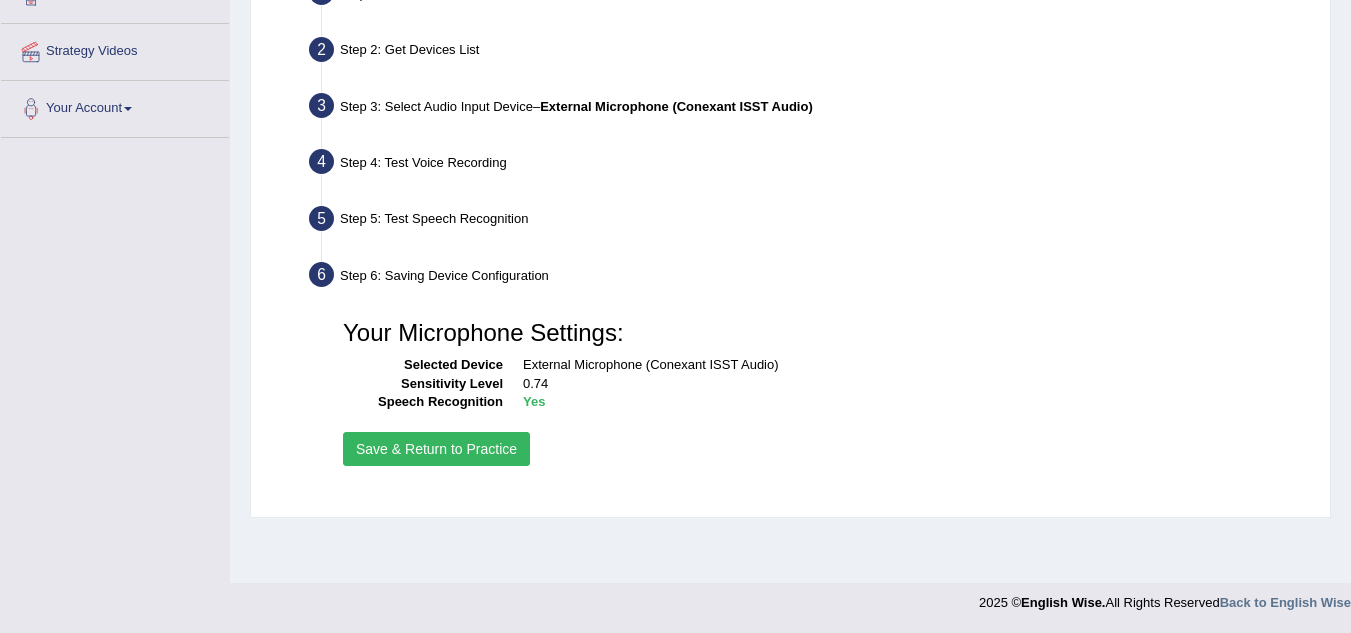 click on "Save & Return to Practice" at bounding box center [436, 449] 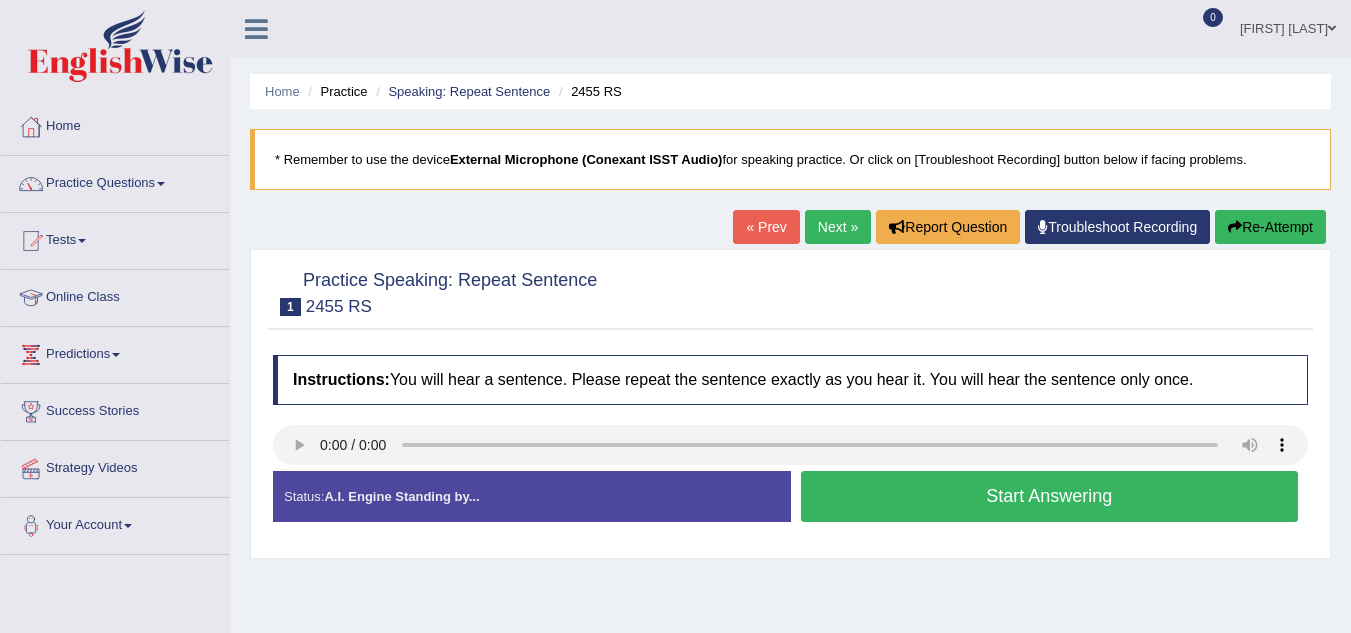 scroll, scrollTop: 0, scrollLeft: 0, axis: both 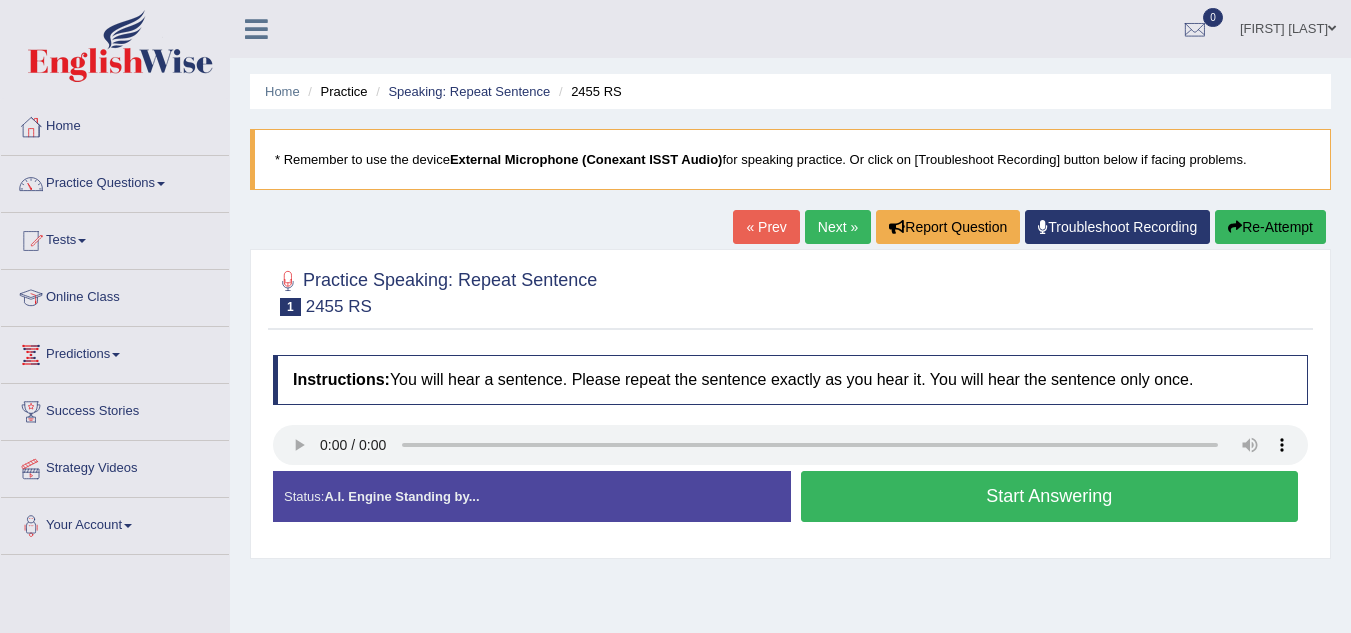 click on "Start Answering" at bounding box center [1050, 496] 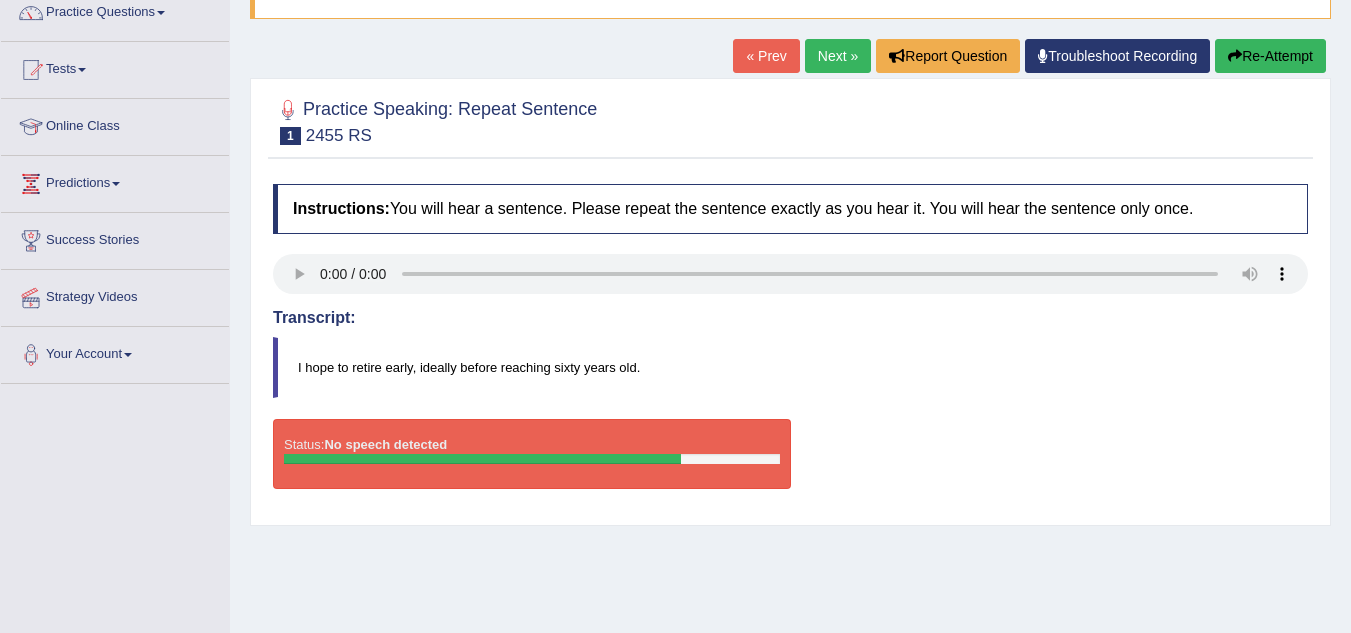 scroll, scrollTop: 174, scrollLeft: 0, axis: vertical 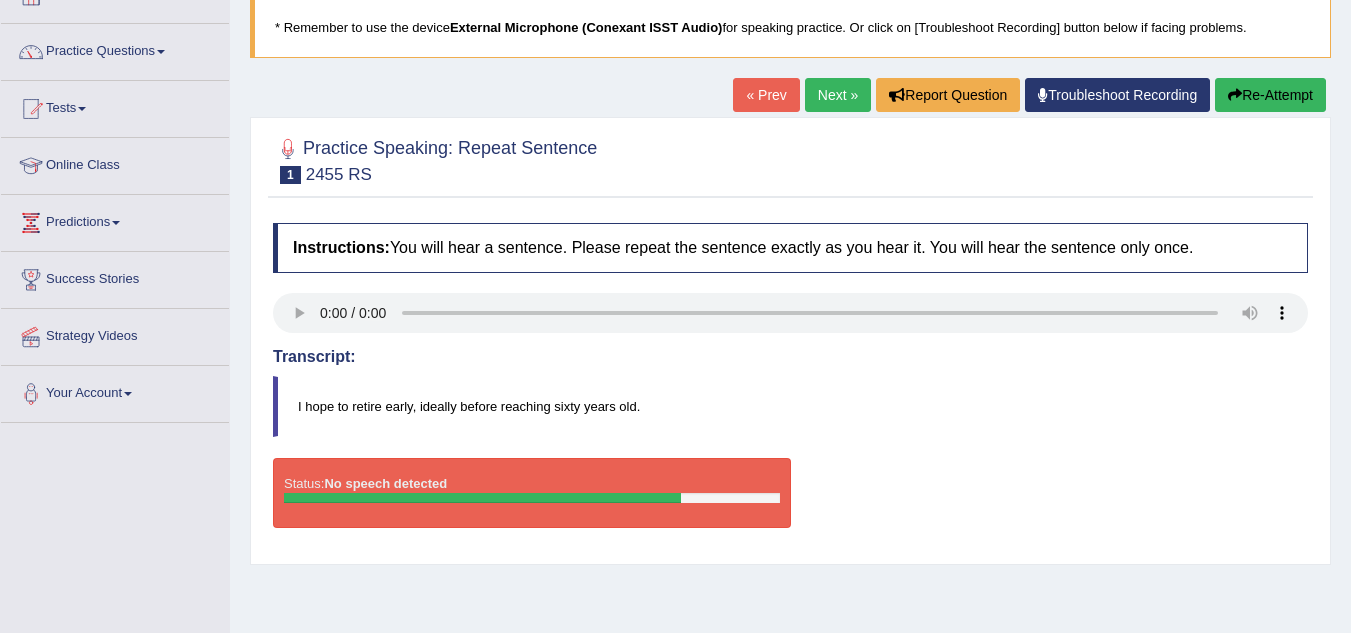 click on "« Prev" at bounding box center [766, 95] 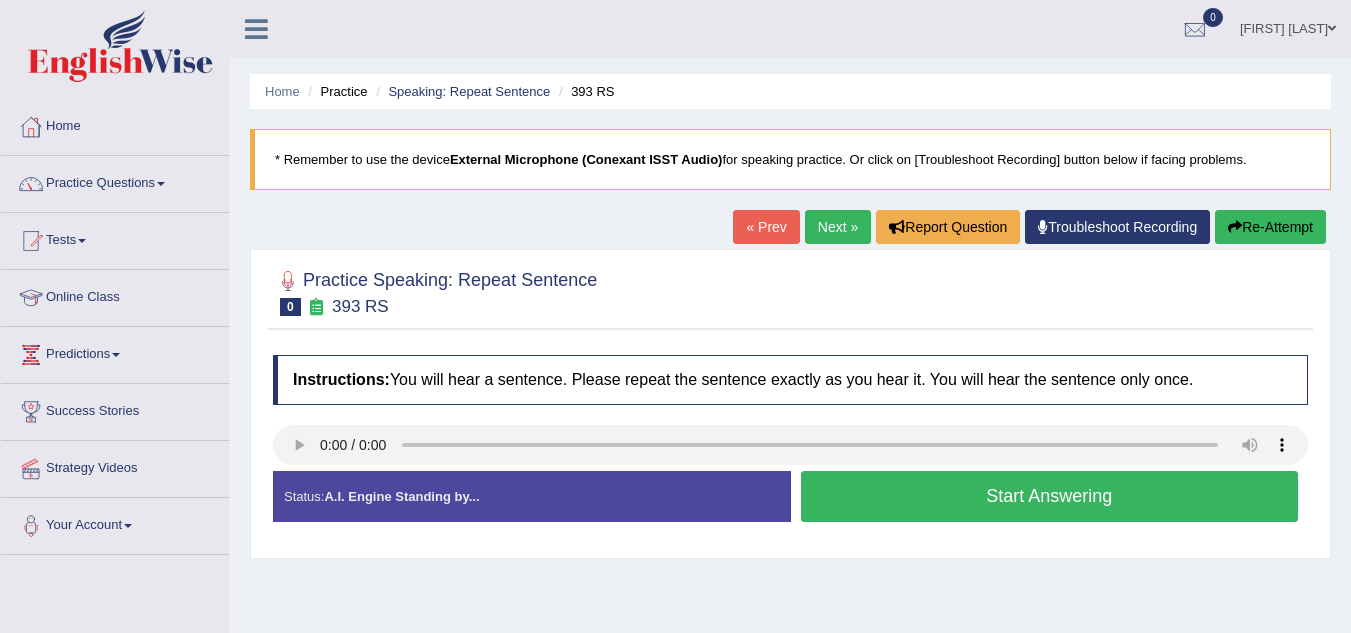 scroll, scrollTop: 0, scrollLeft: 0, axis: both 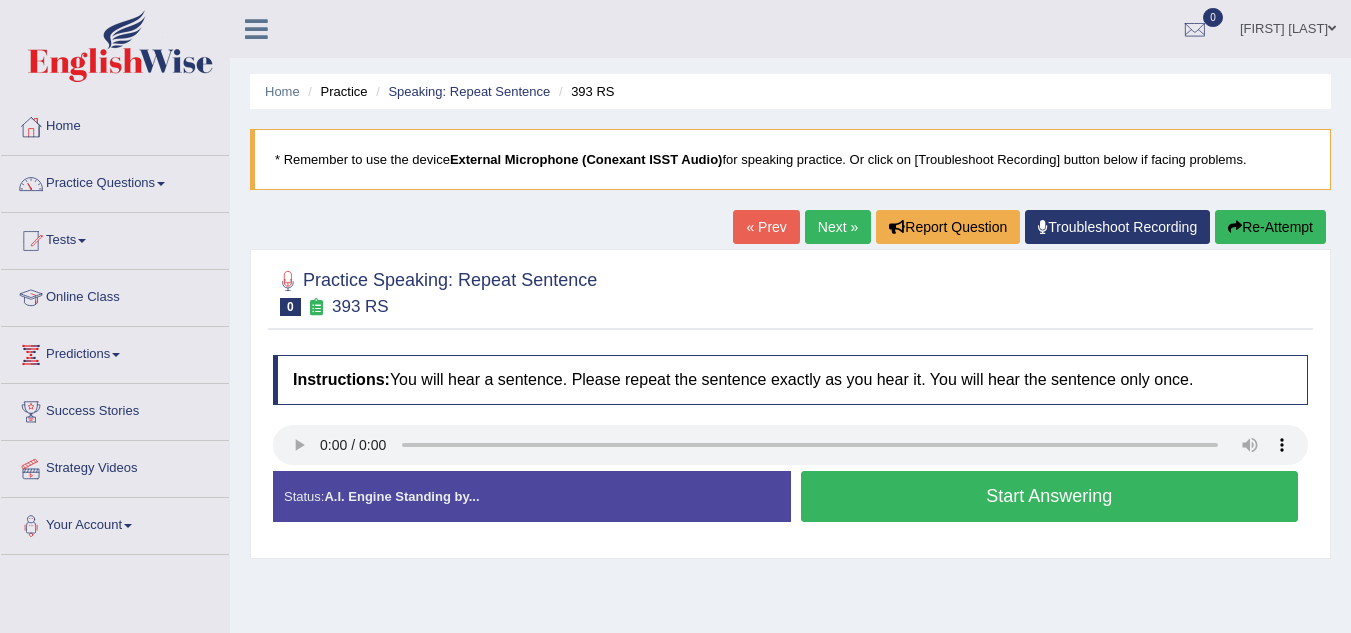 click on "Start Answering" at bounding box center (1050, 496) 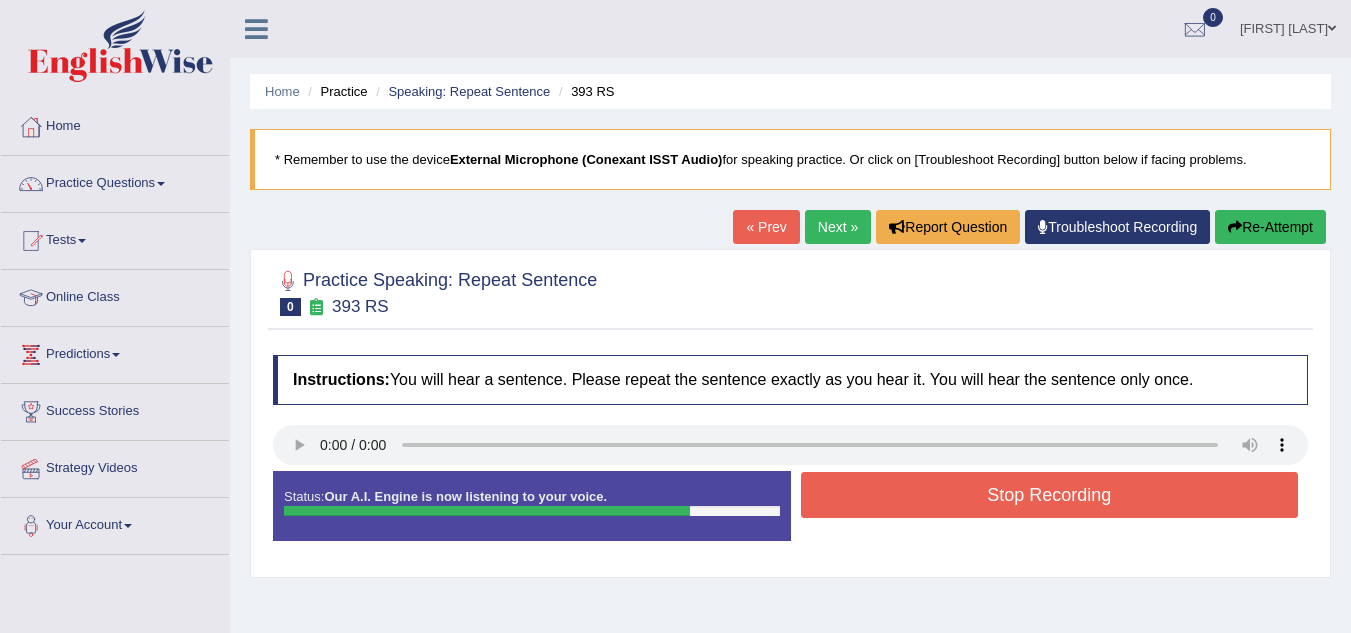 click on "Stop Recording" at bounding box center (1050, 495) 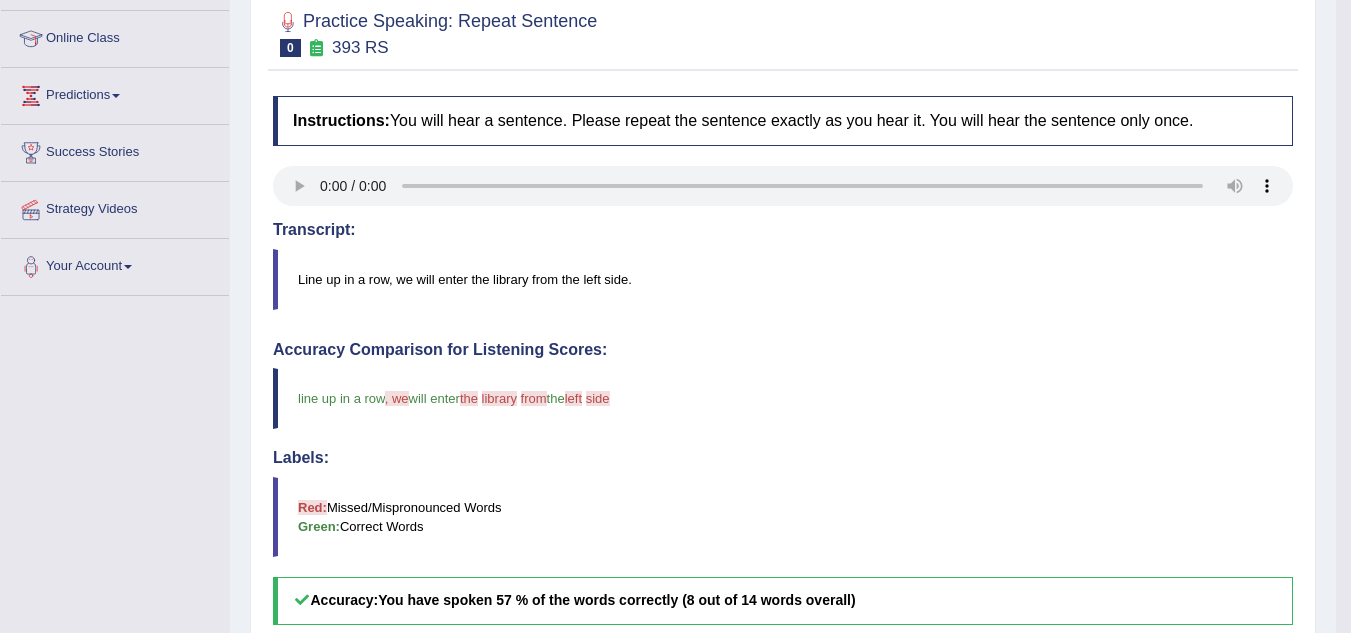 scroll, scrollTop: 265, scrollLeft: 0, axis: vertical 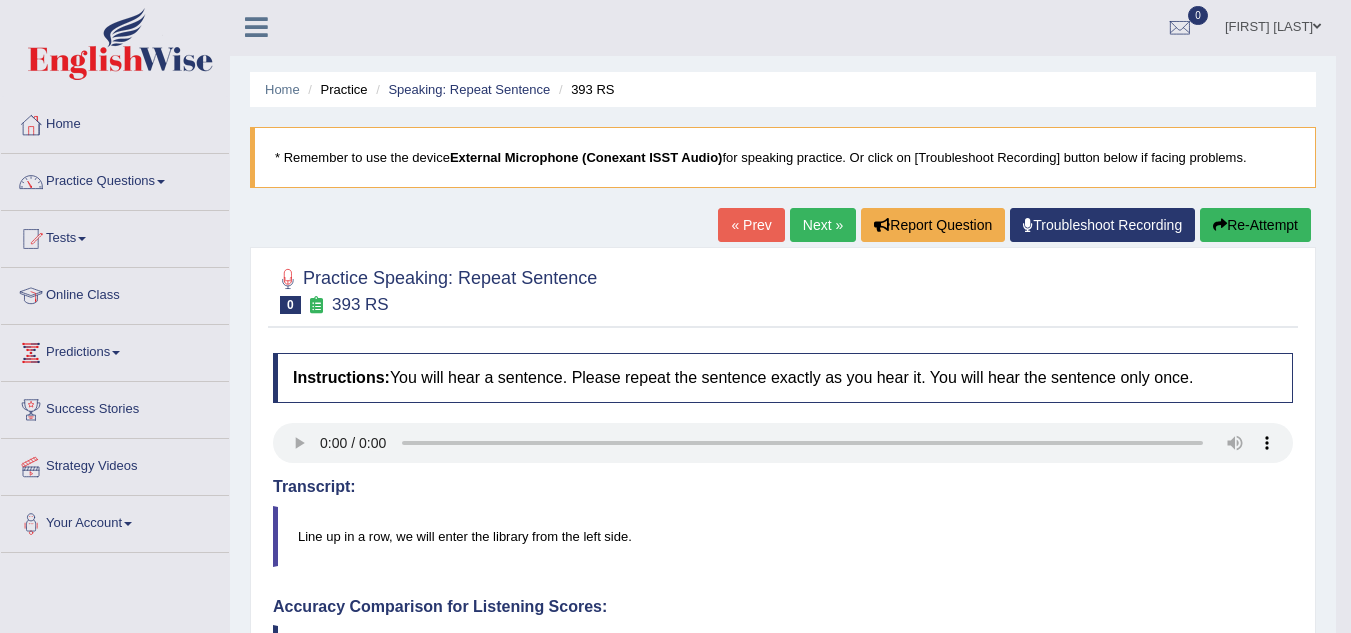 click on "Next »" at bounding box center [823, 225] 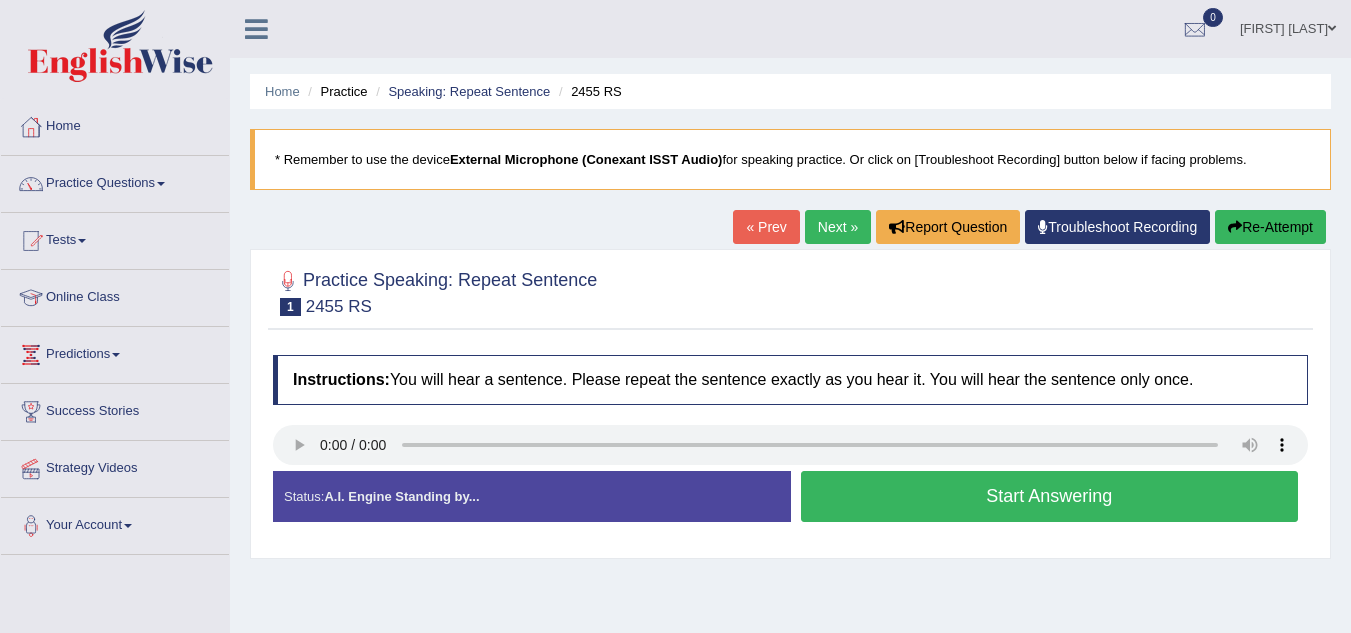 scroll, scrollTop: 0, scrollLeft: 0, axis: both 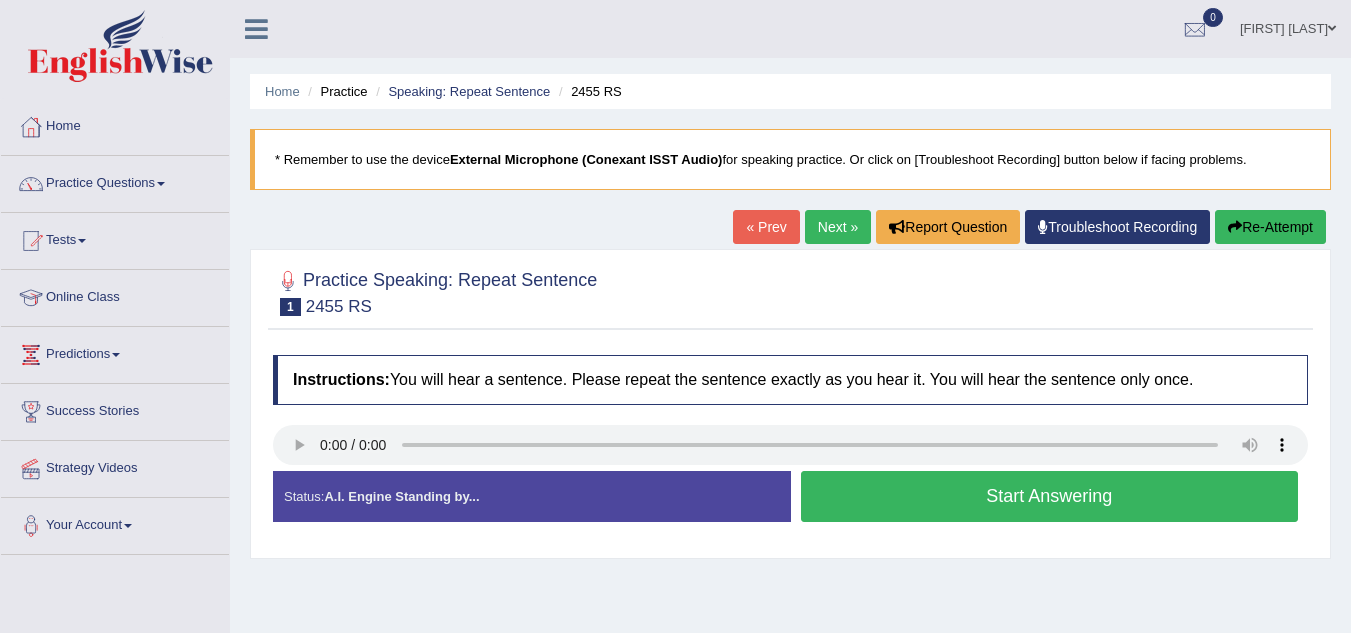 click on "Start Answering" at bounding box center (1050, 496) 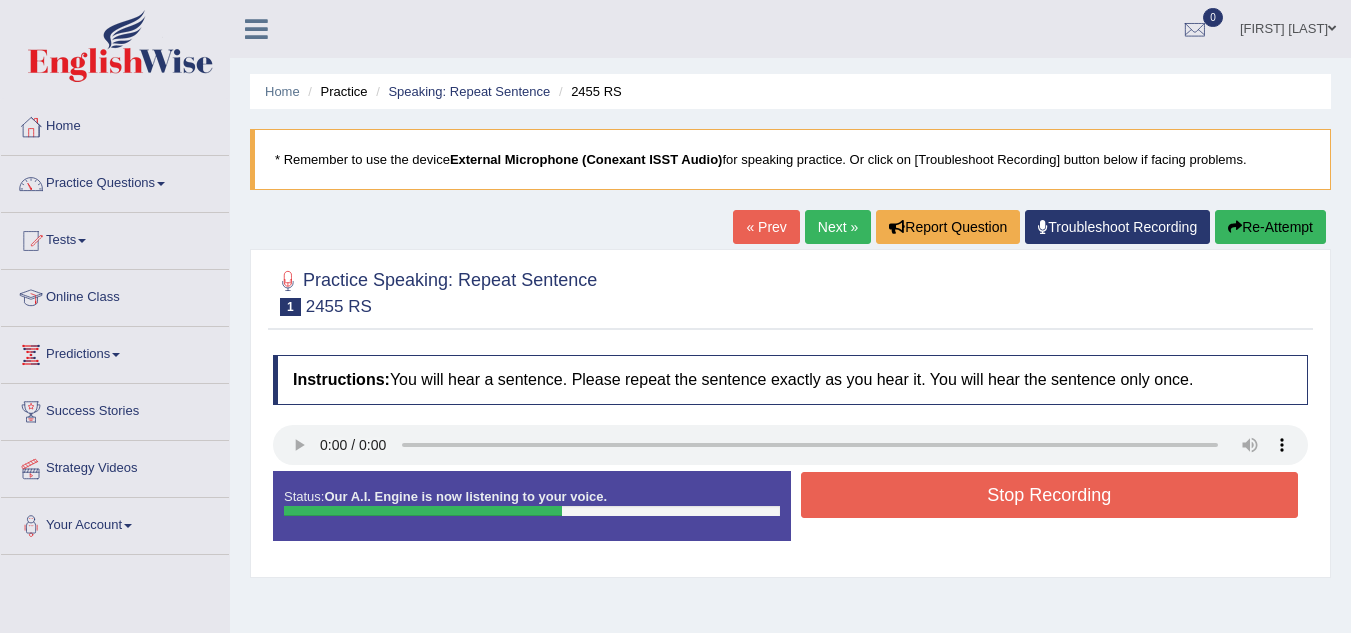 click on "Stop Recording" at bounding box center [1050, 495] 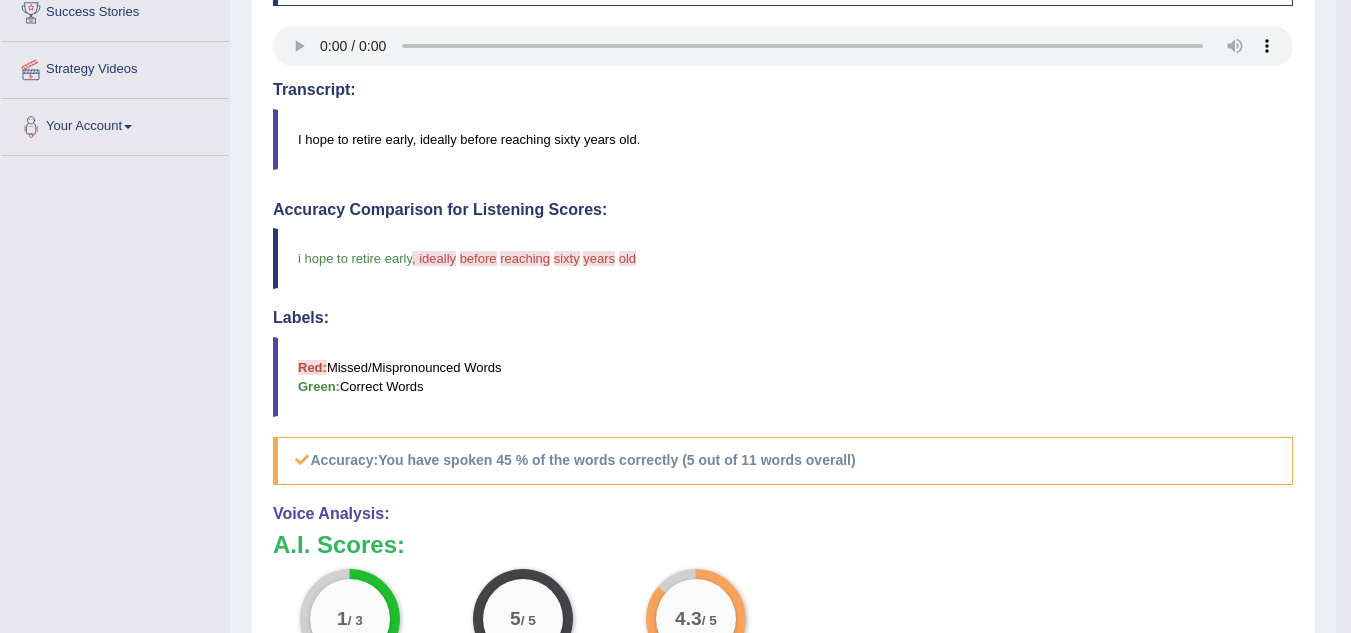 scroll, scrollTop: 406, scrollLeft: 0, axis: vertical 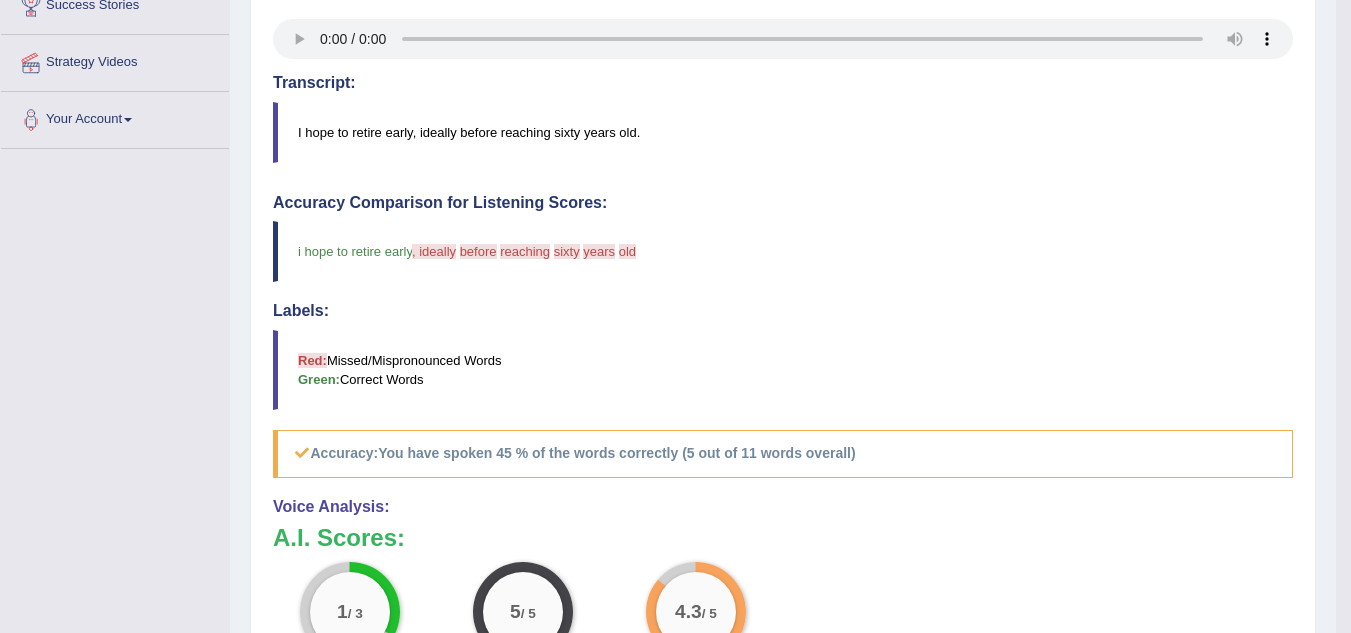 drag, startPoint x: 1348, startPoint y: 392, endPoint x: 1344, endPoint y: 436, distance: 44.181442 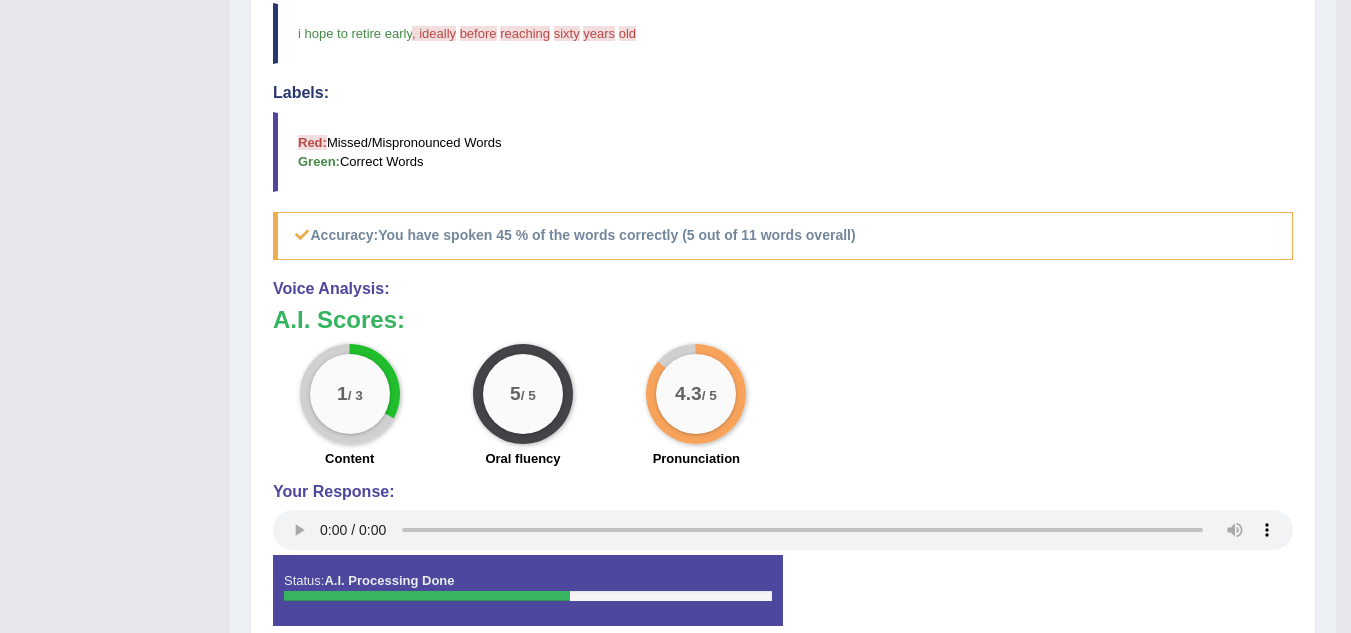 scroll, scrollTop: 631, scrollLeft: 0, axis: vertical 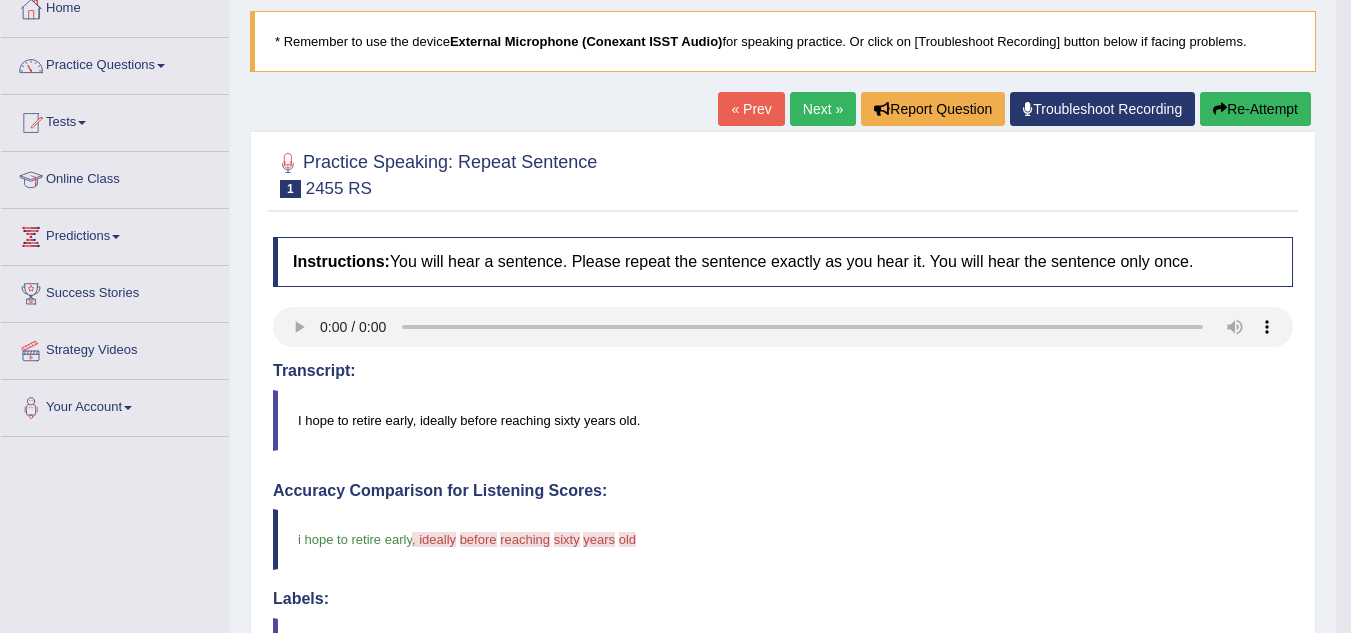 click on "Next »" at bounding box center [823, 109] 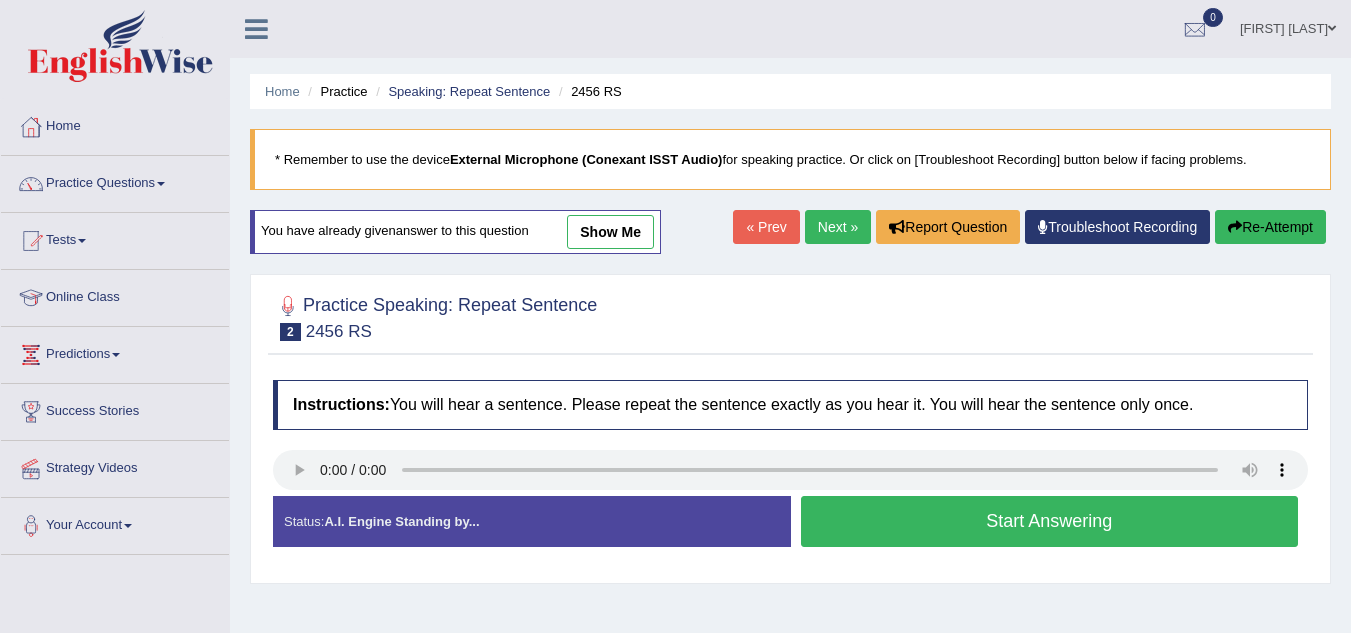 scroll, scrollTop: 0, scrollLeft: 0, axis: both 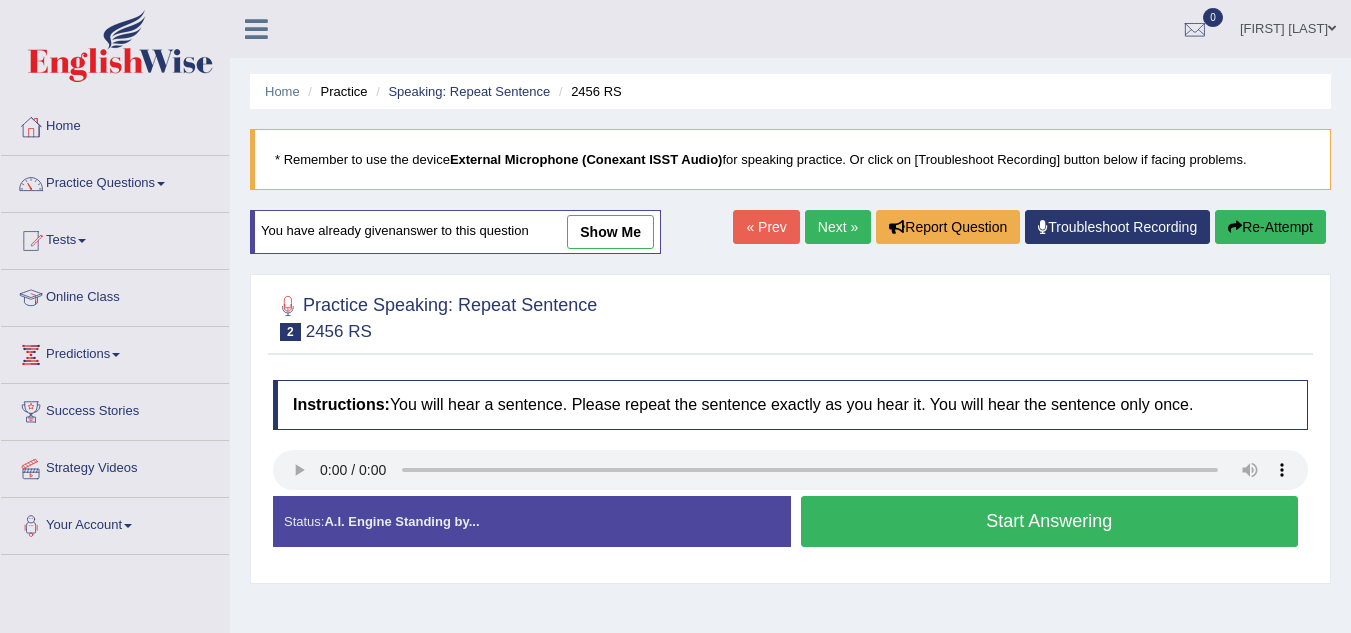 click on "Start Answering" at bounding box center (1050, 521) 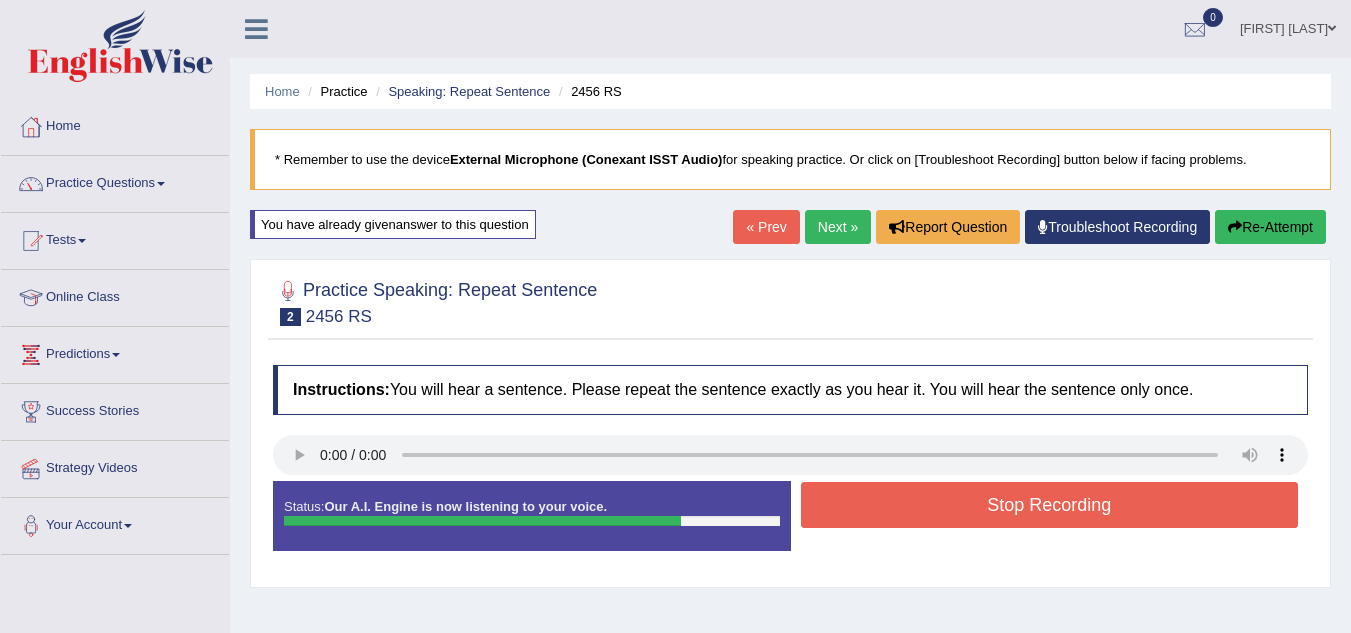 click on "Stop Recording" at bounding box center [1050, 505] 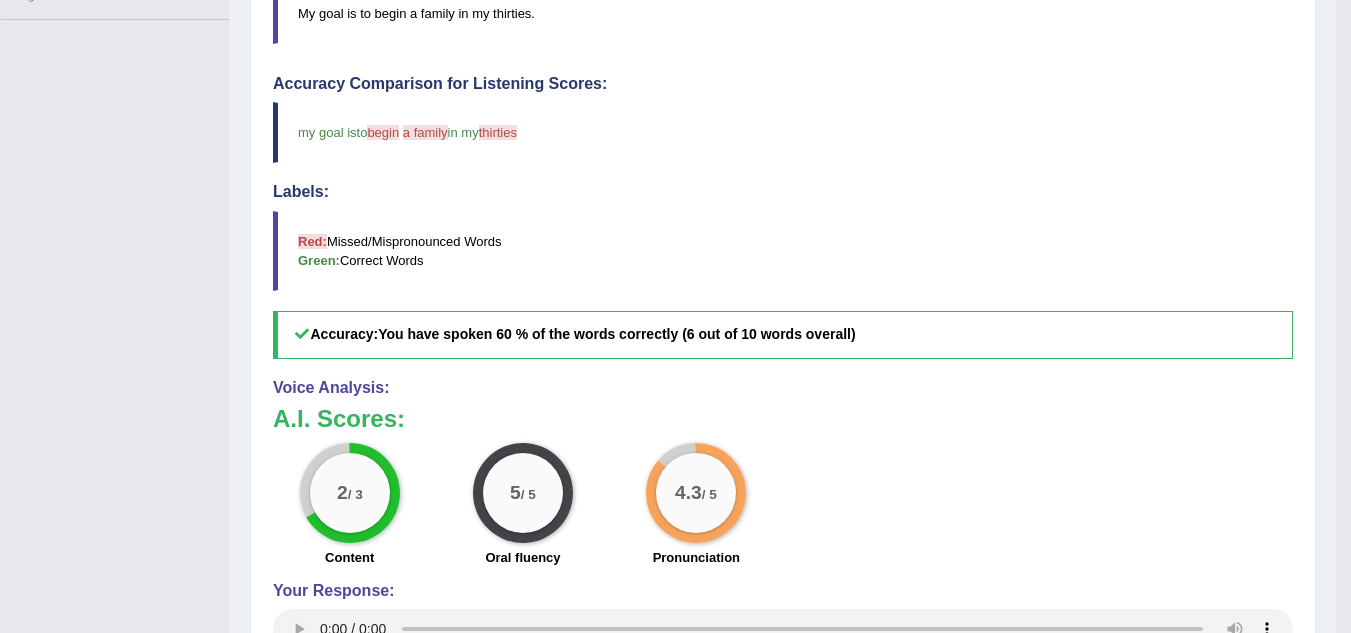 scroll, scrollTop: 538, scrollLeft: 0, axis: vertical 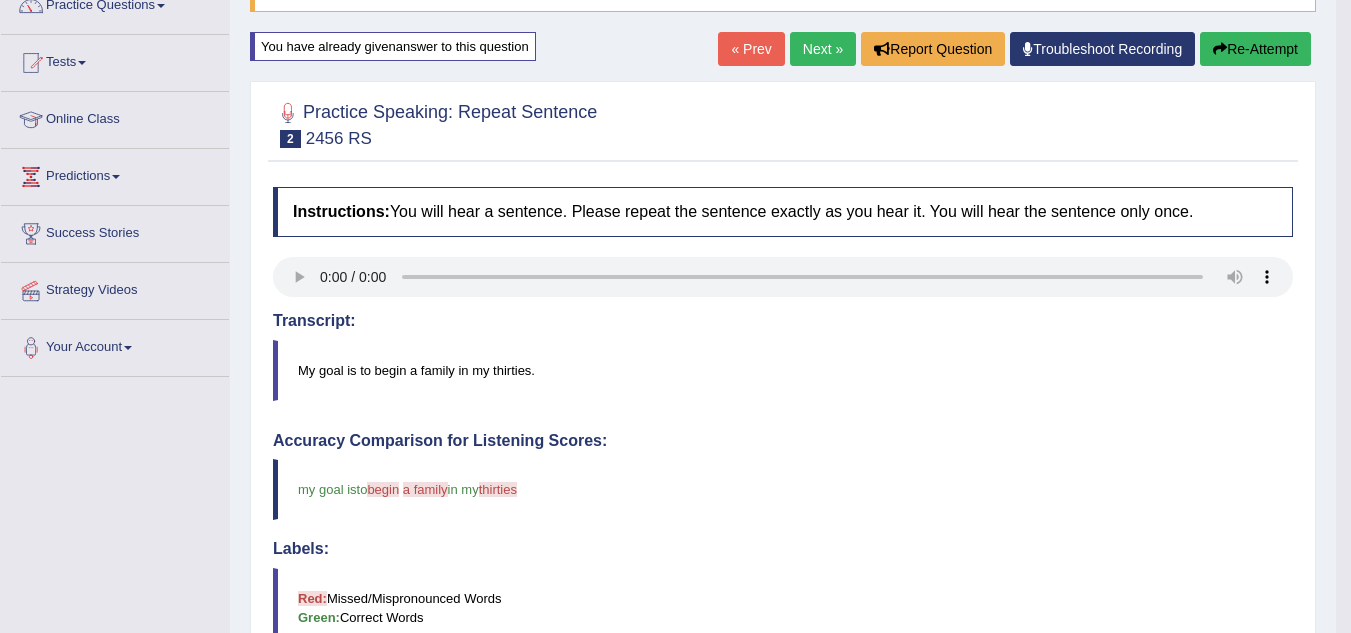 click on "Next »" at bounding box center (823, 49) 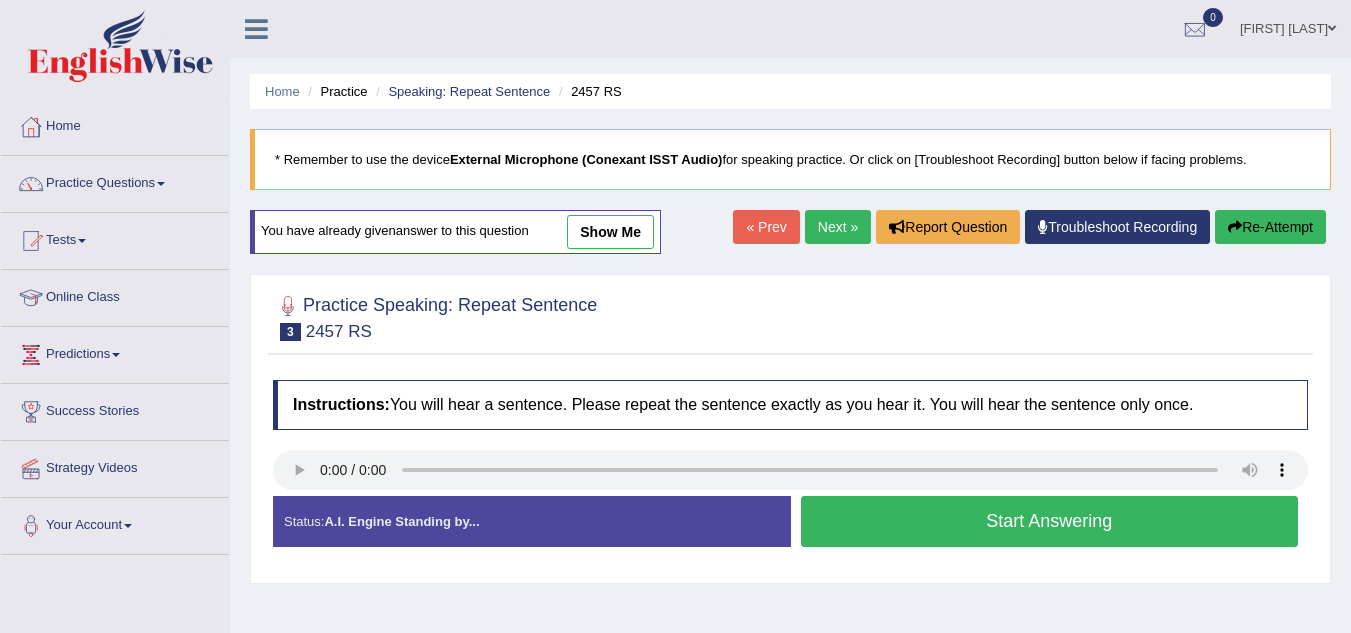 scroll, scrollTop: 0, scrollLeft: 0, axis: both 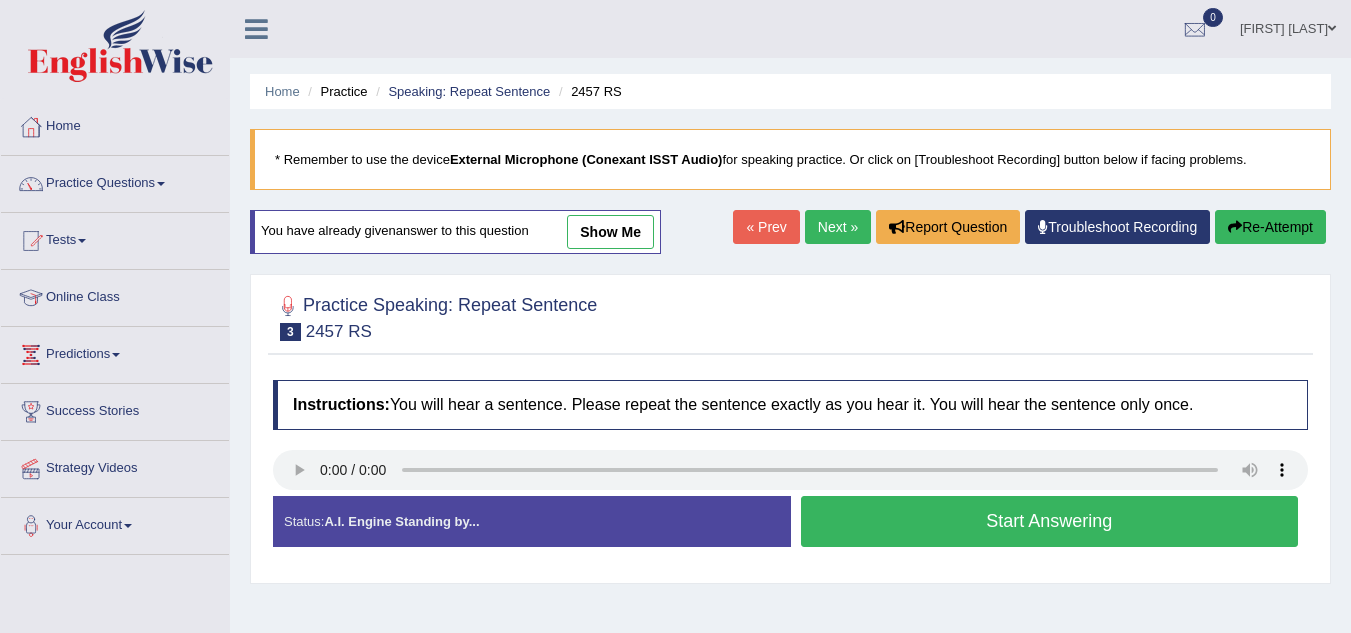 click on "Start Answering" at bounding box center [1050, 521] 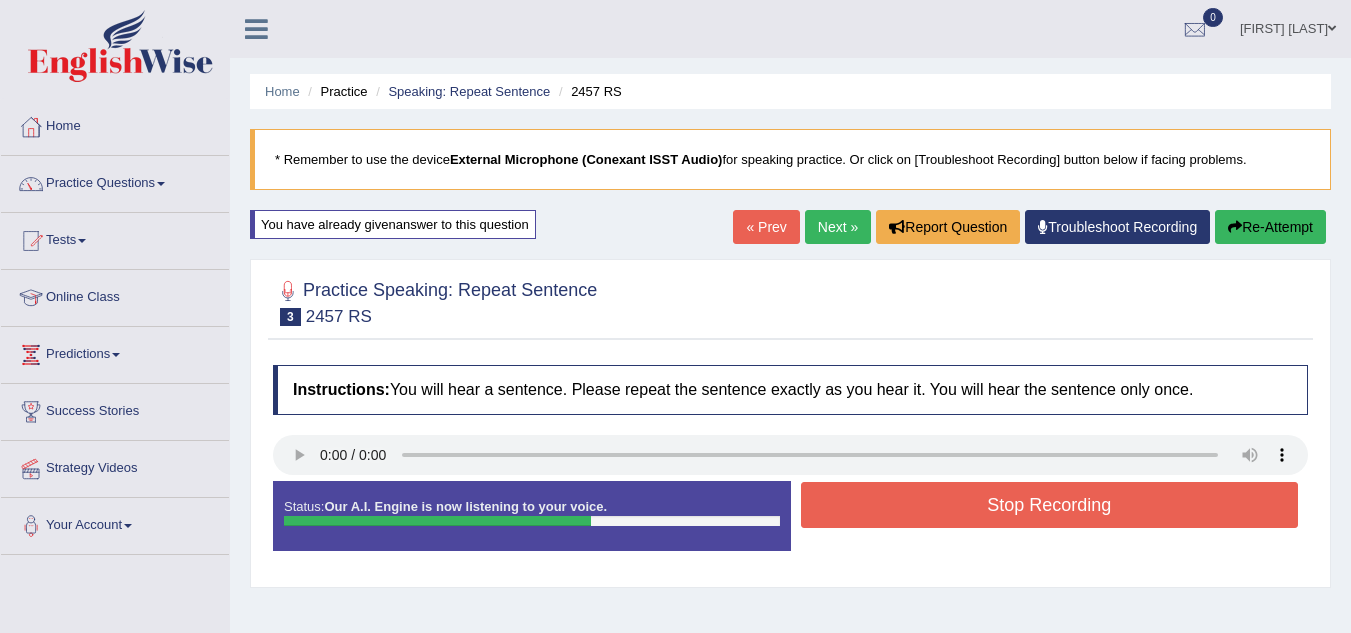 click on "Stop Recording" at bounding box center [1050, 505] 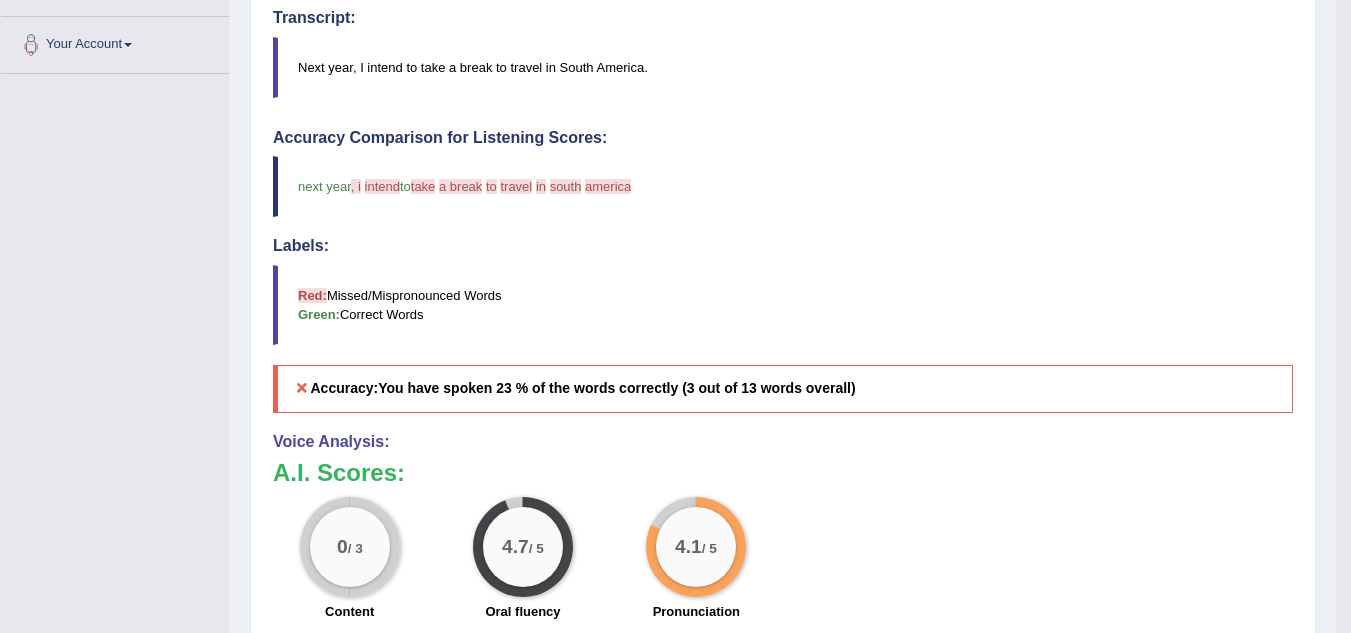 scroll, scrollTop: 490, scrollLeft: 0, axis: vertical 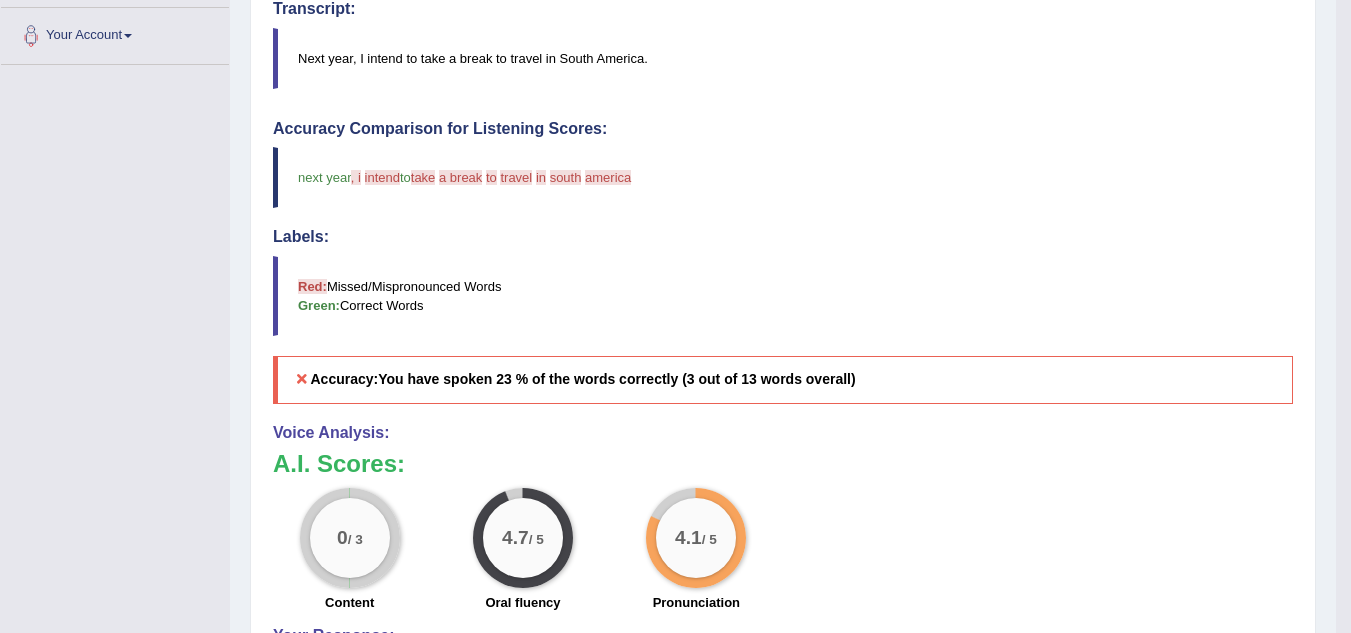 drag, startPoint x: 1339, startPoint y: 399, endPoint x: 1360, endPoint y: 383, distance: 26.400757 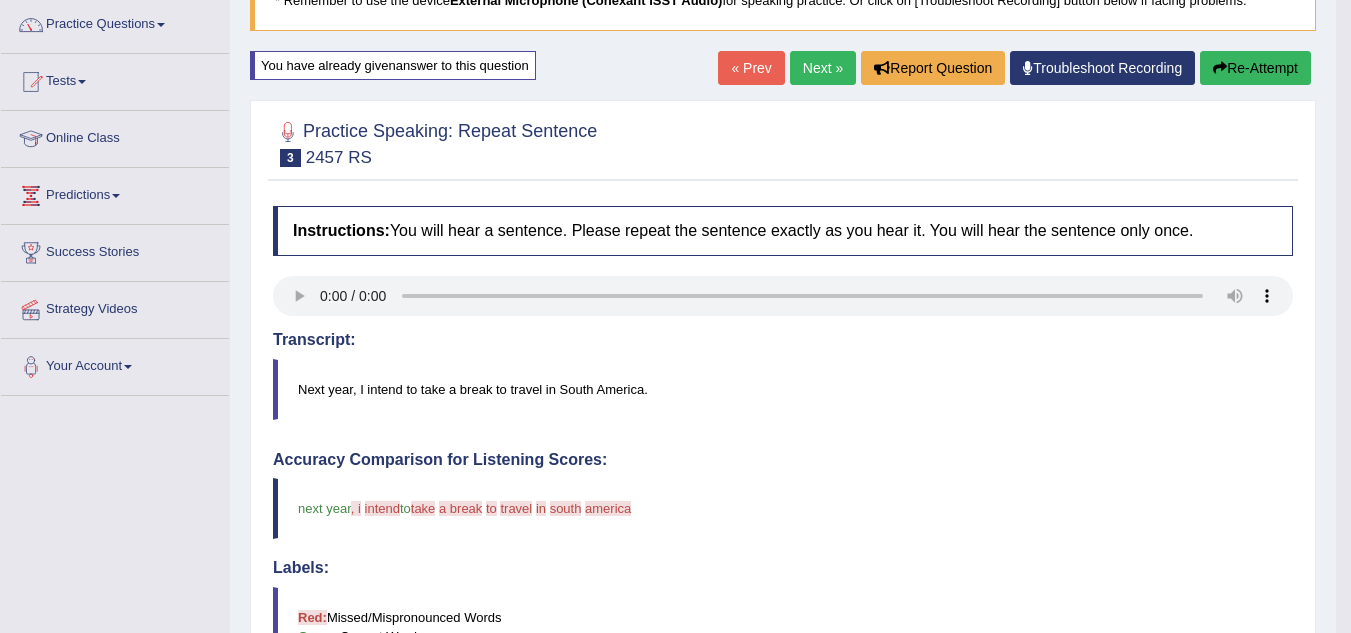 scroll, scrollTop: 139, scrollLeft: 0, axis: vertical 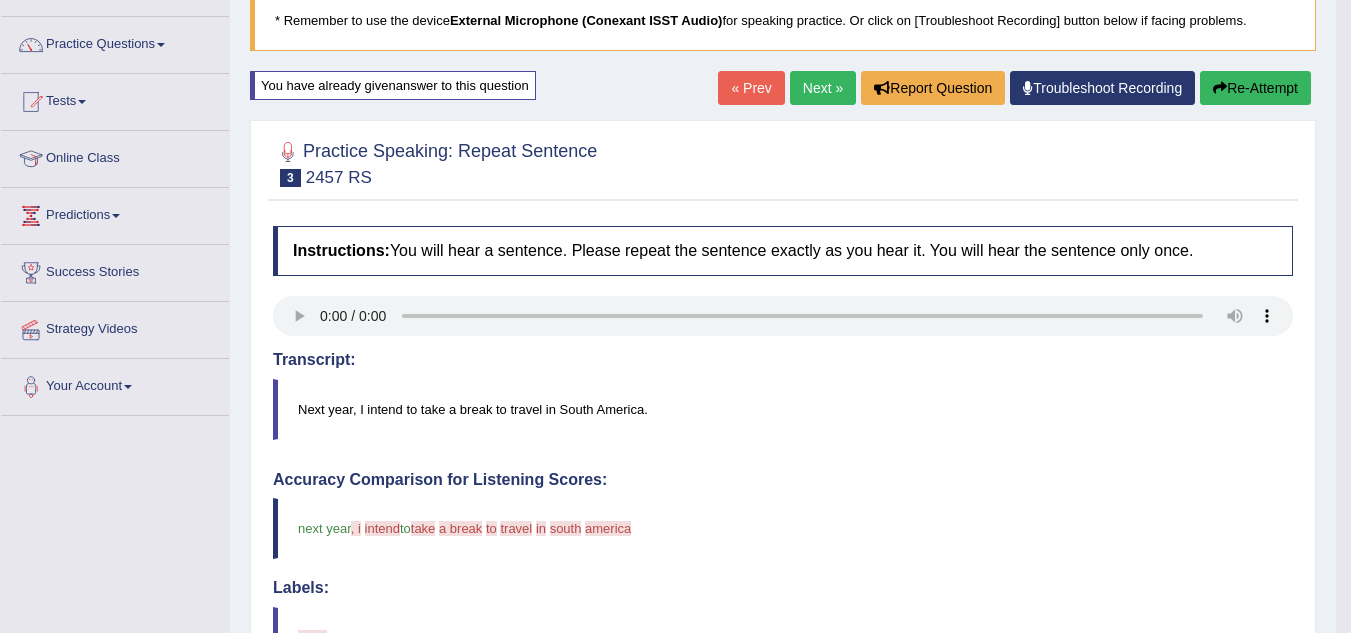 click on "Next »" at bounding box center [823, 88] 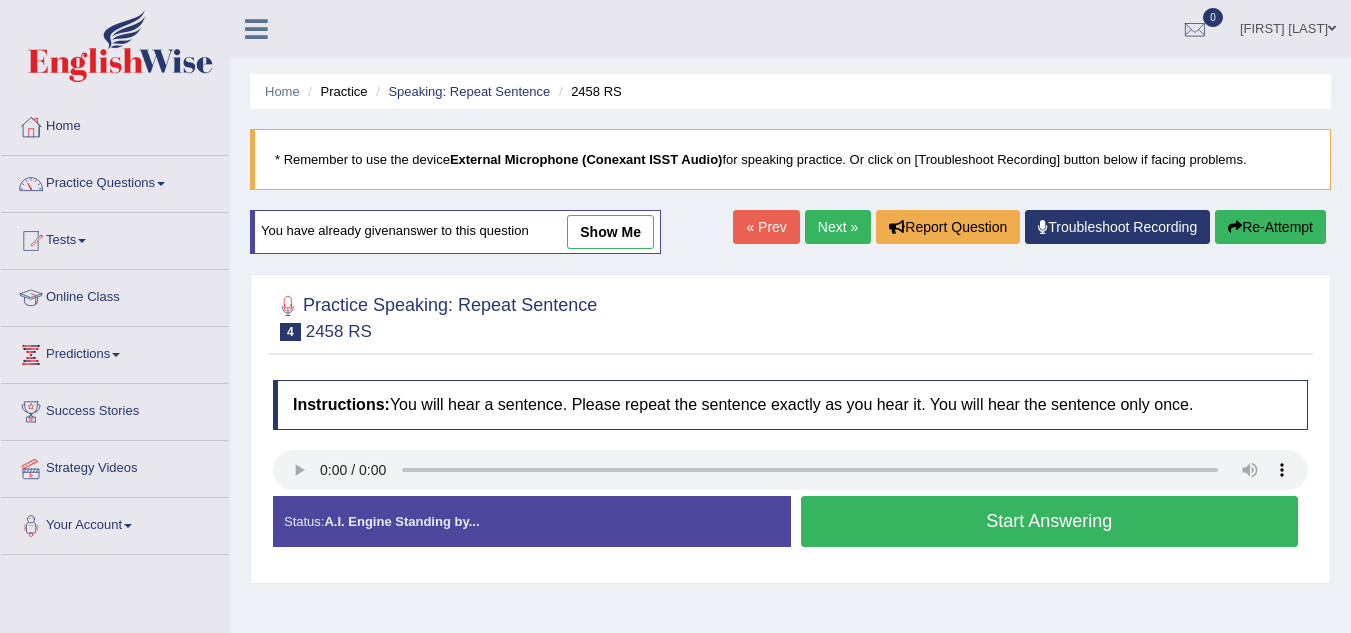 scroll, scrollTop: 0, scrollLeft: 0, axis: both 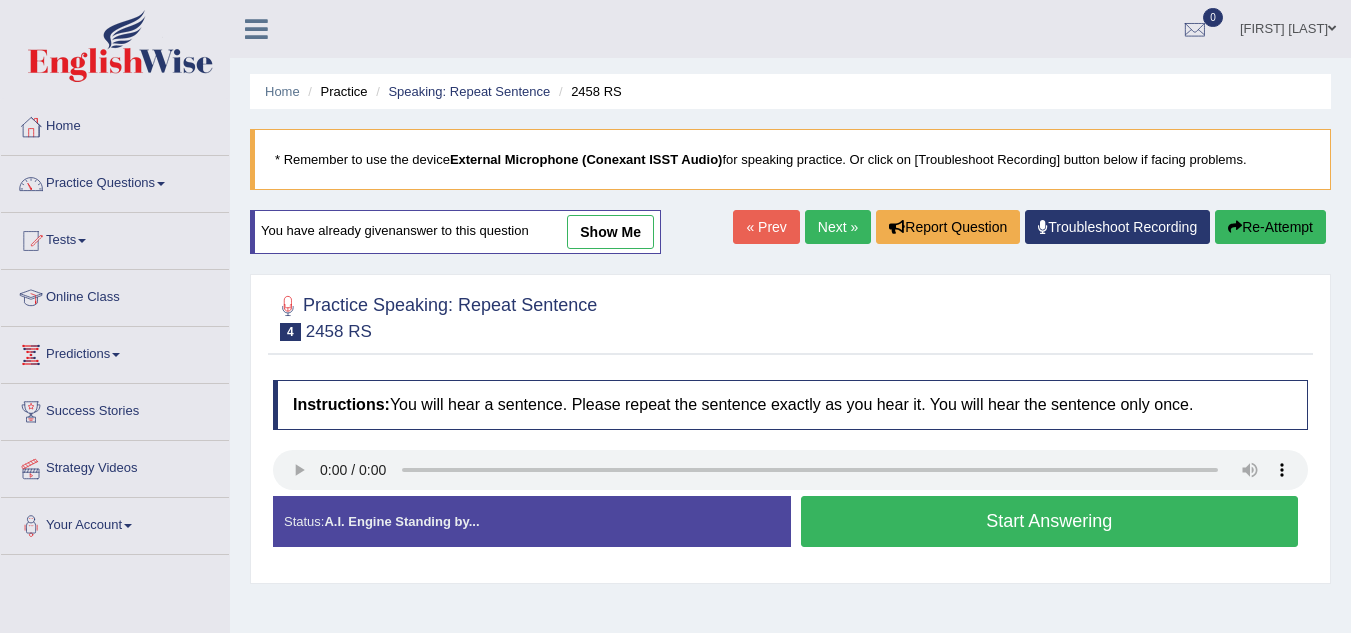 click on "Start Answering" at bounding box center [1050, 521] 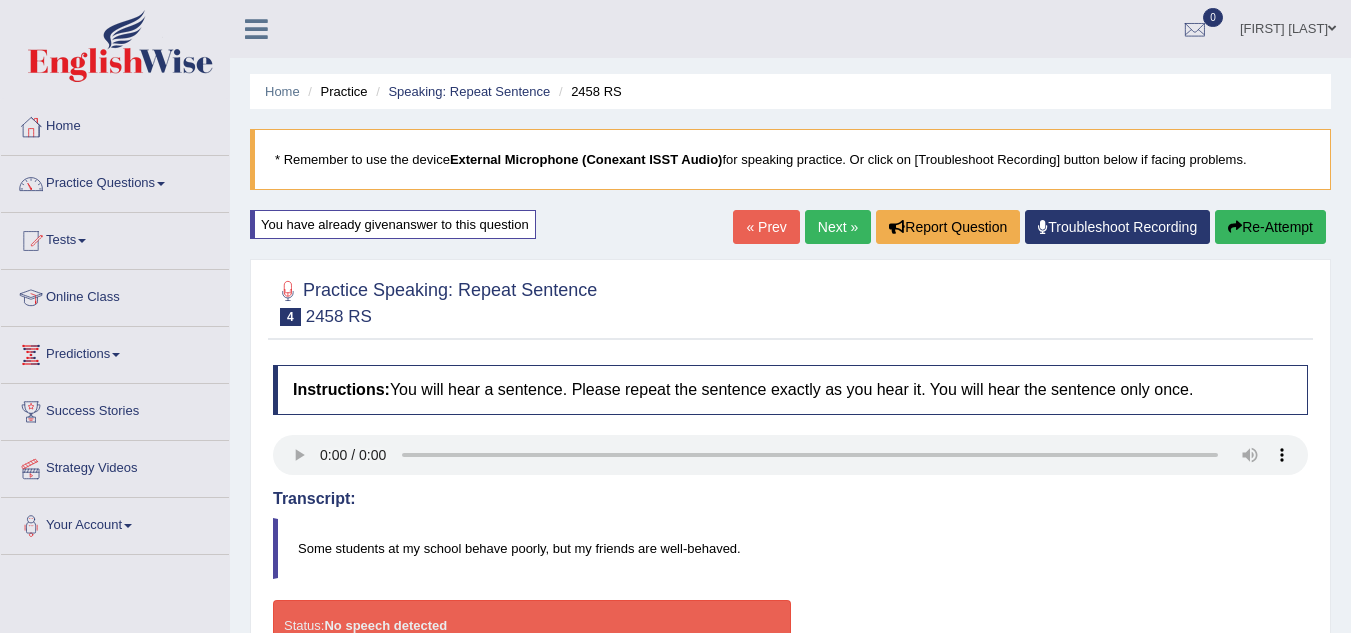 click on "Next »" at bounding box center [838, 227] 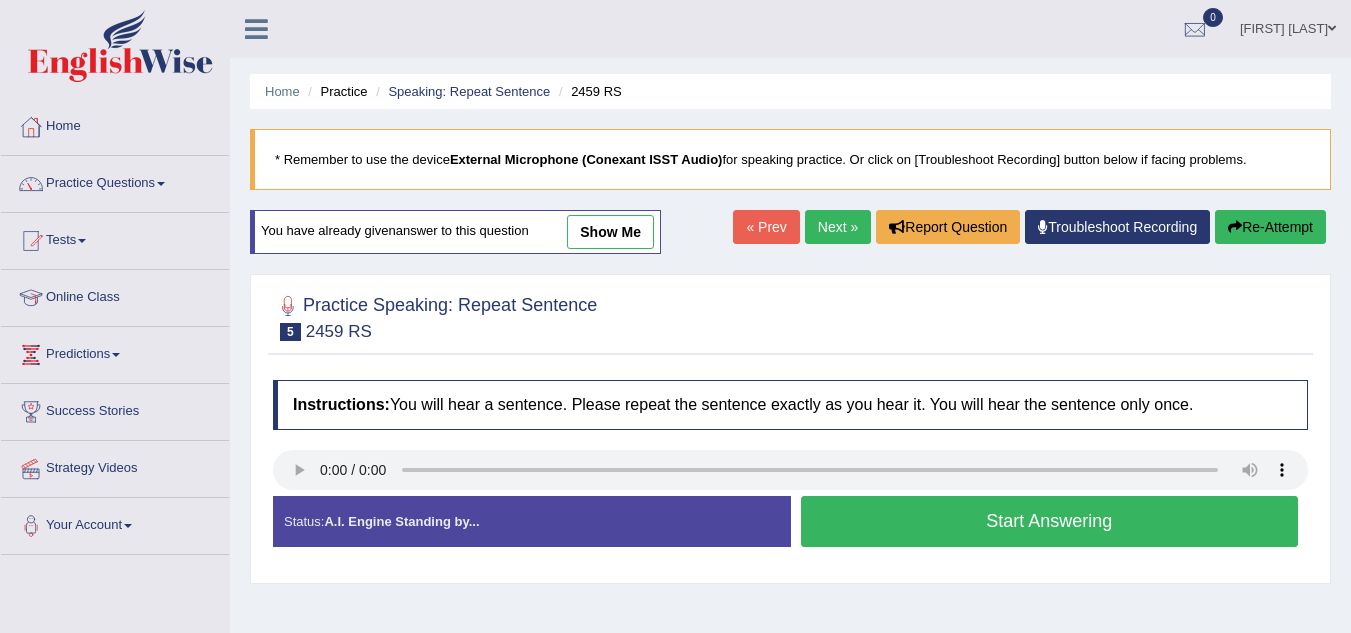 scroll, scrollTop: 0, scrollLeft: 0, axis: both 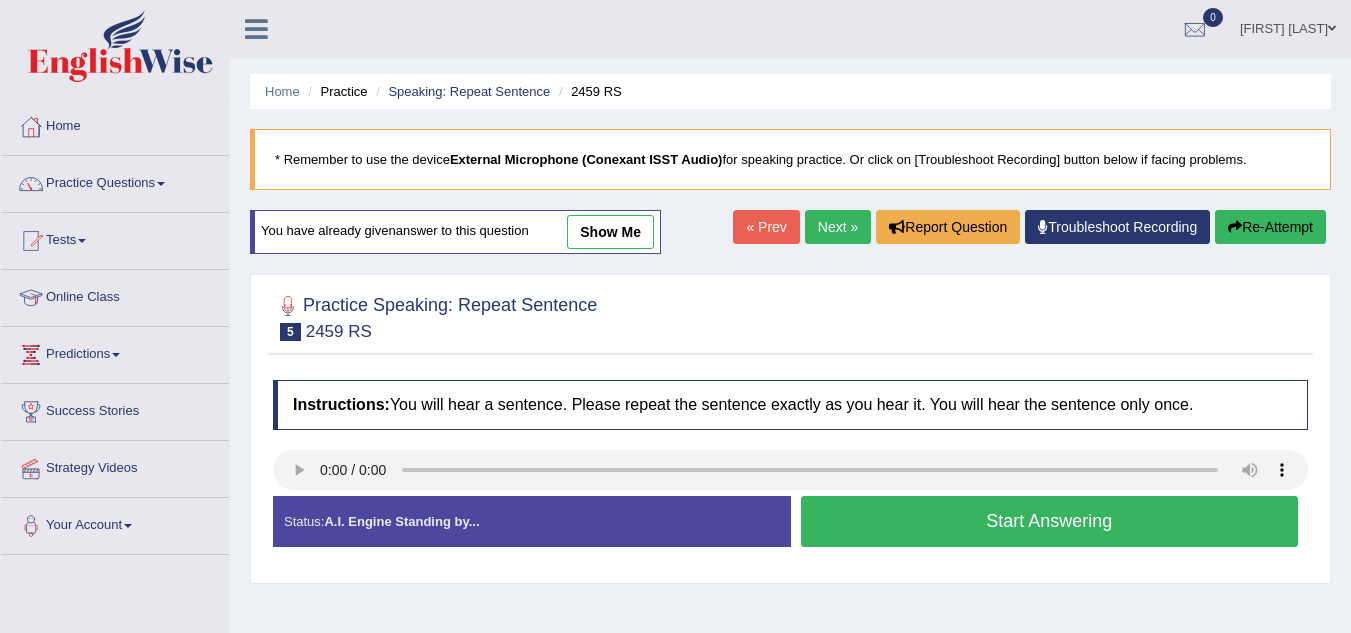 click on "Start Answering" at bounding box center [1050, 521] 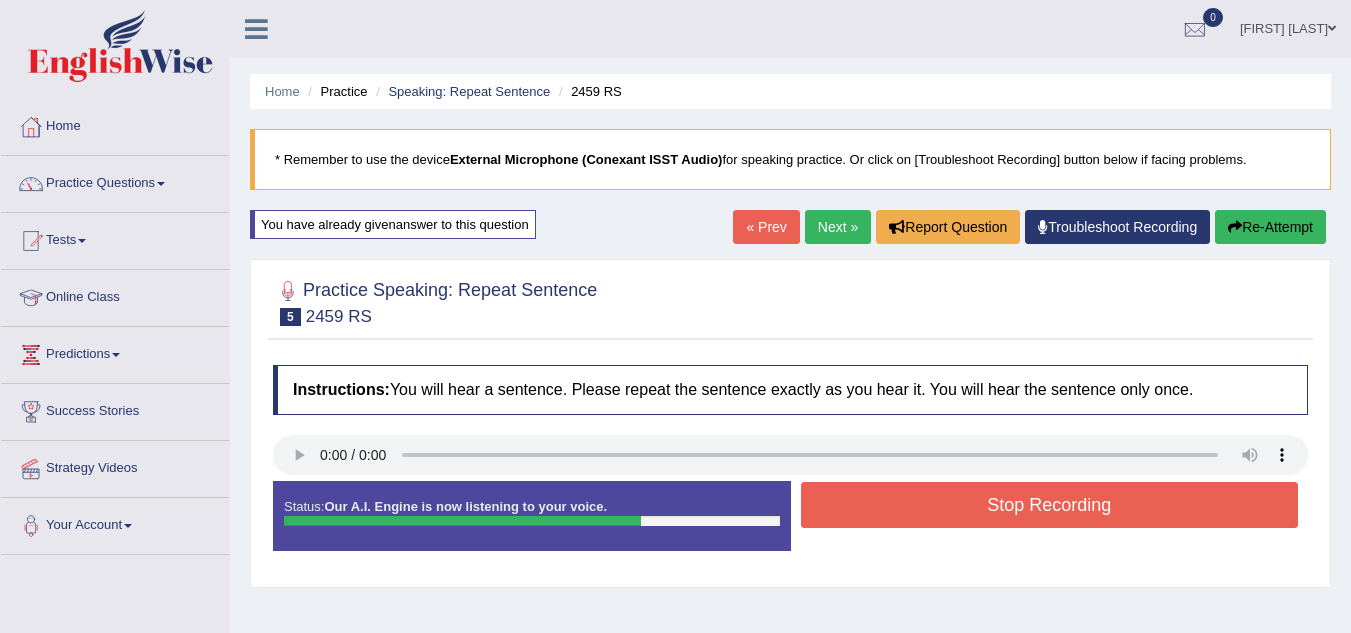 click on "Stop Recording" at bounding box center (1050, 505) 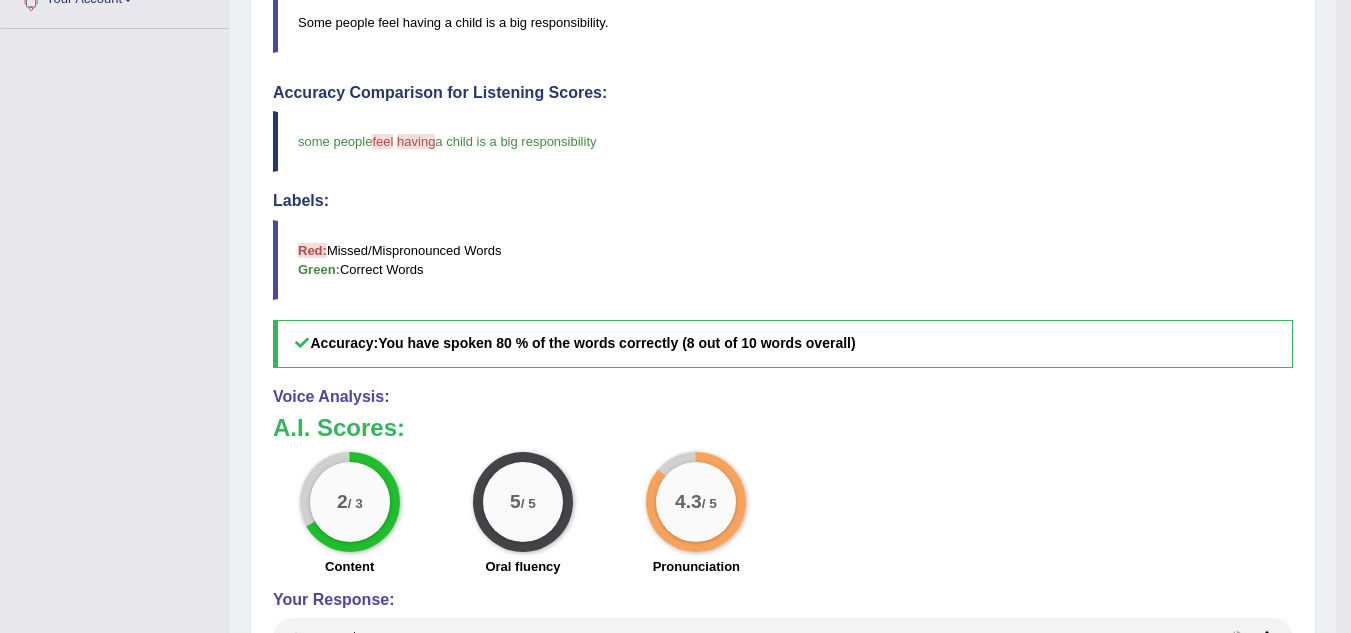scroll, scrollTop: 529, scrollLeft: 0, axis: vertical 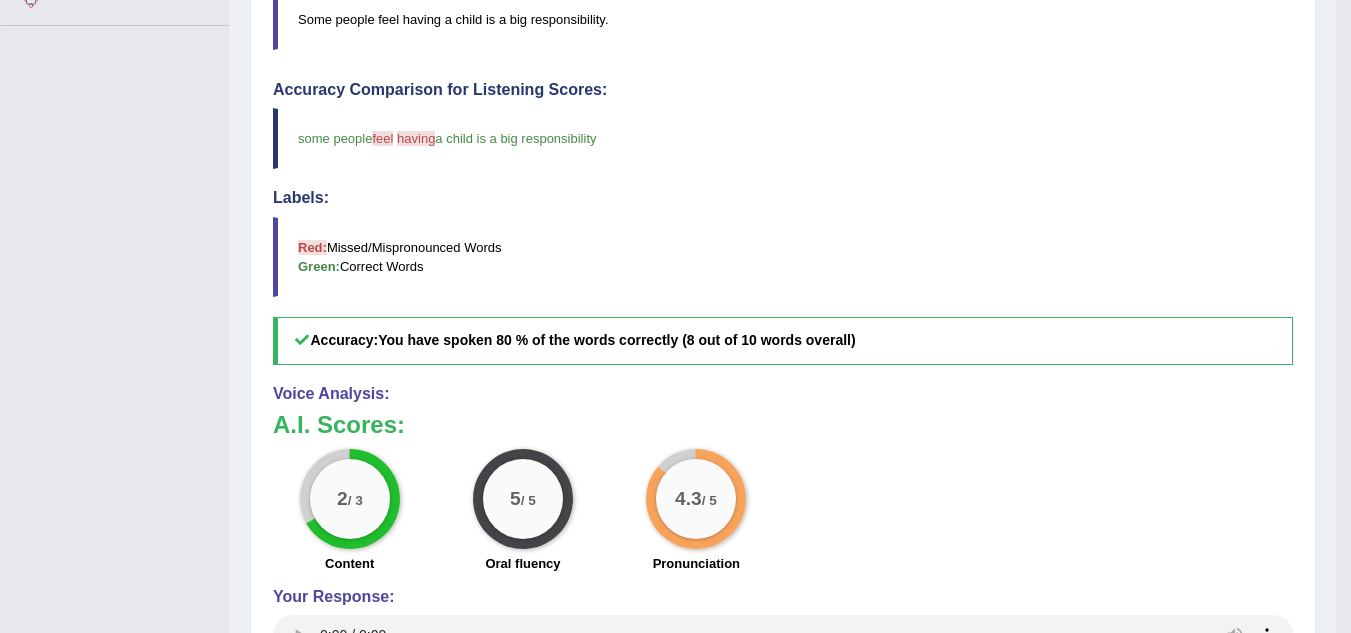 click on "Toggle navigation
Home
Practice Questions   Speaking Practice Read Aloud
Repeat Sentence
Describe Image
Re-tell Lecture
Answer Short Question
Summarize Group Discussion
Respond To A Situation
Writing Practice  Summarize Written Text
Write Essay
Reading Practice  Reading & Writing: Fill In The Blanks
Choose Multiple Answers
Re-order Paragraphs
Fill In The Blanks
Choose Single Answer
Listening Practice  Summarize Spoken Text
Highlight Incorrect Words
Highlight Correct Summary
Select Missing Word
Choose Single Answer
Choose Multiple Answers
Fill In The Blanks
Write From Dictation
Pronunciation
Tests
Take Mock Test" at bounding box center (675, -213) 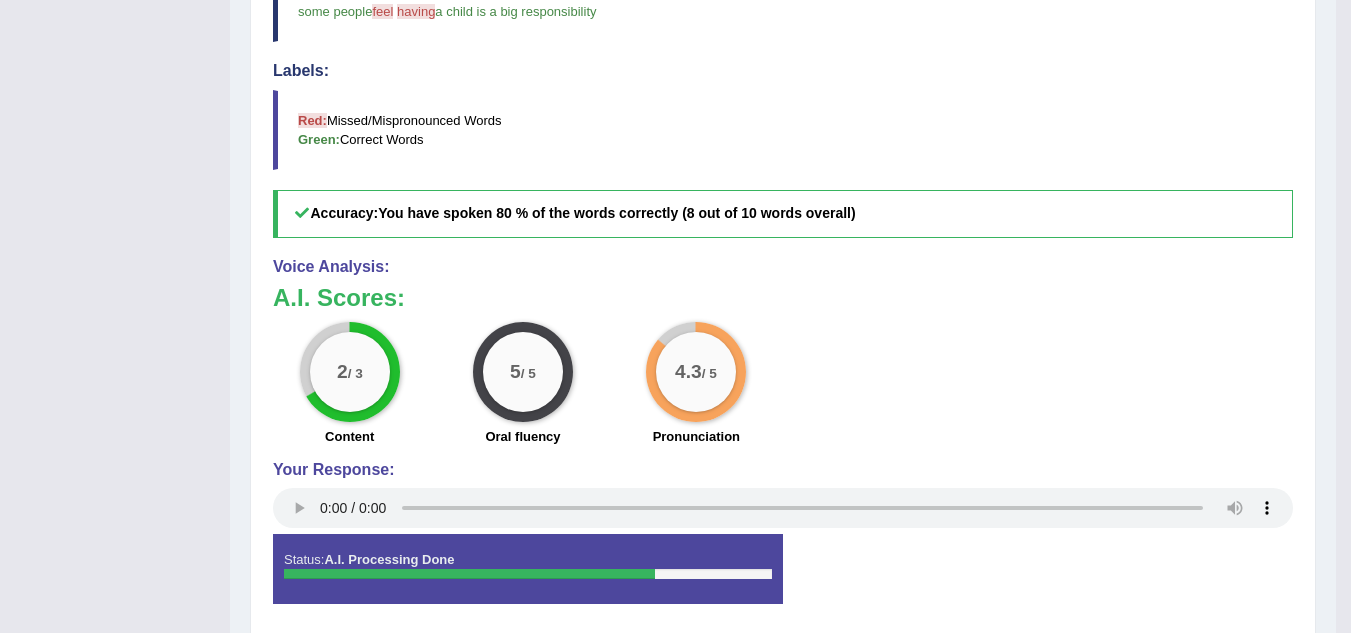 scroll, scrollTop: 670, scrollLeft: 0, axis: vertical 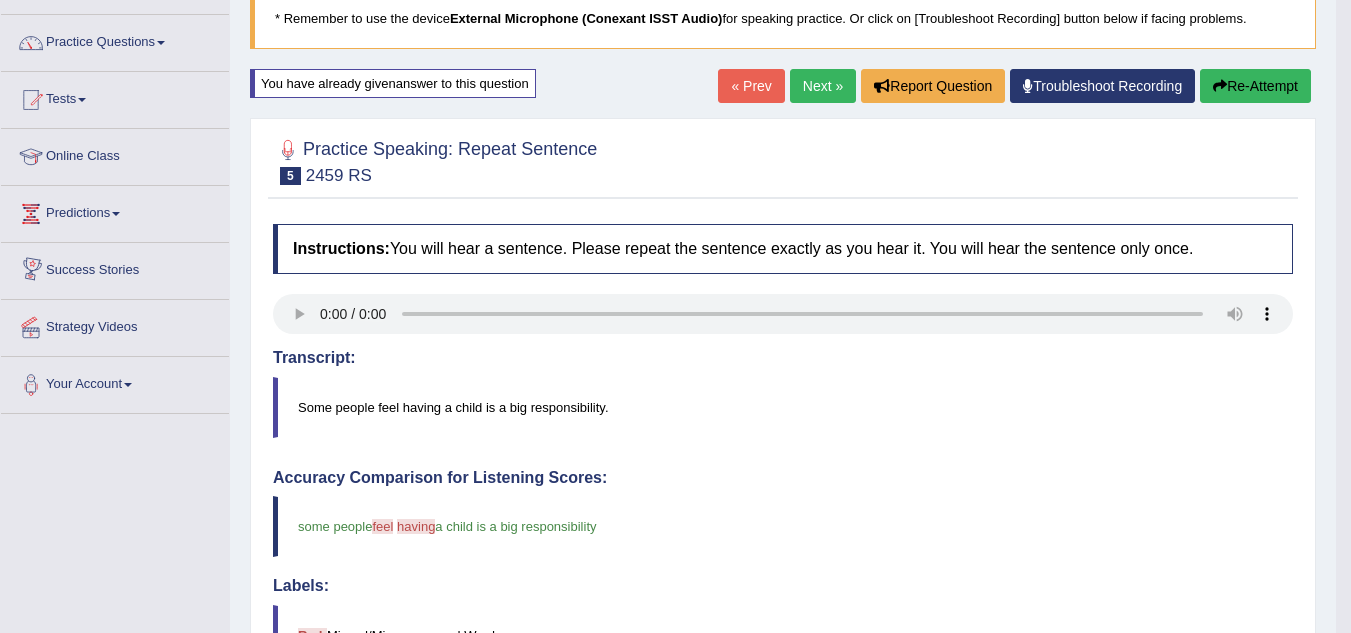 click on "Next »" at bounding box center (823, 86) 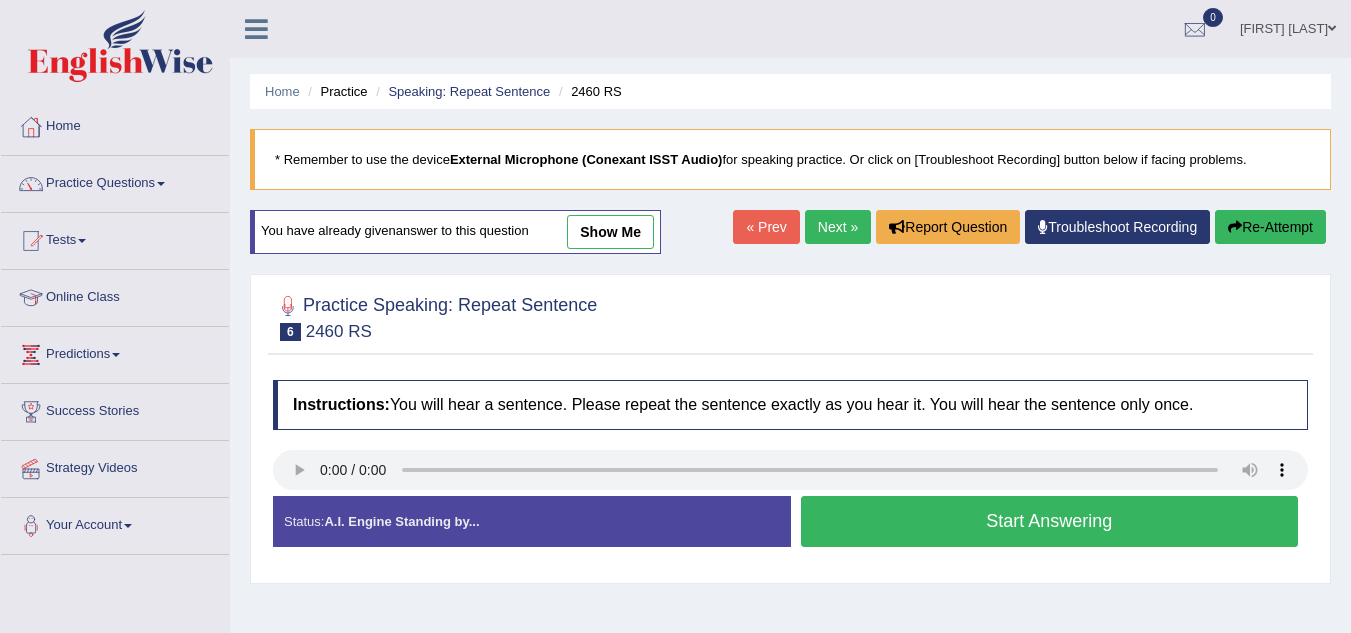 scroll, scrollTop: 0, scrollLeft: 0, axis: both 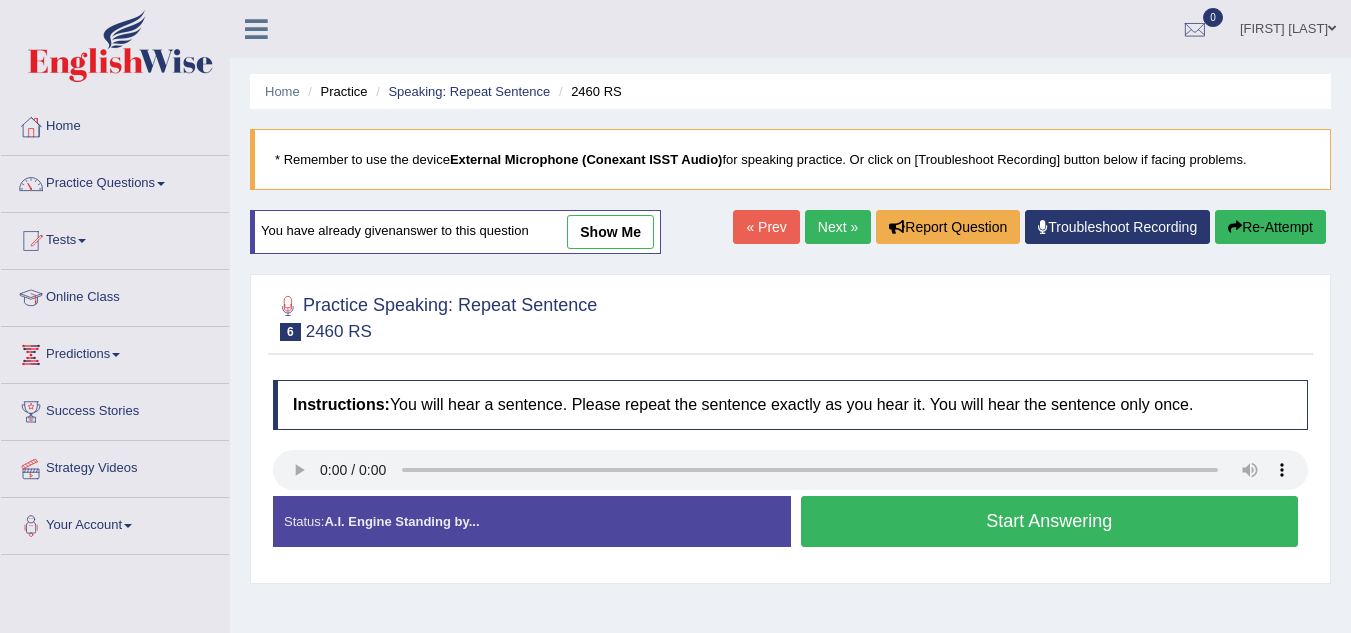 click on "Start Answering" at bounding box center [1050, 521] 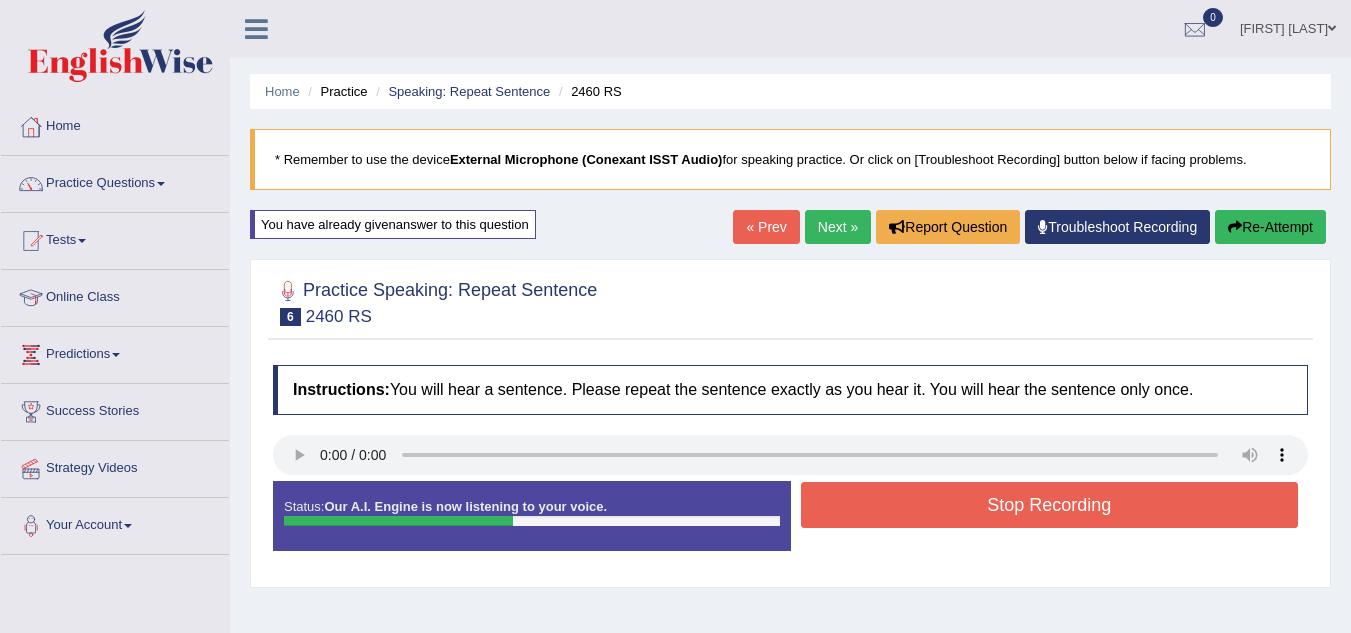 click on "Stop Recording" at bounding box center (1050, 505) 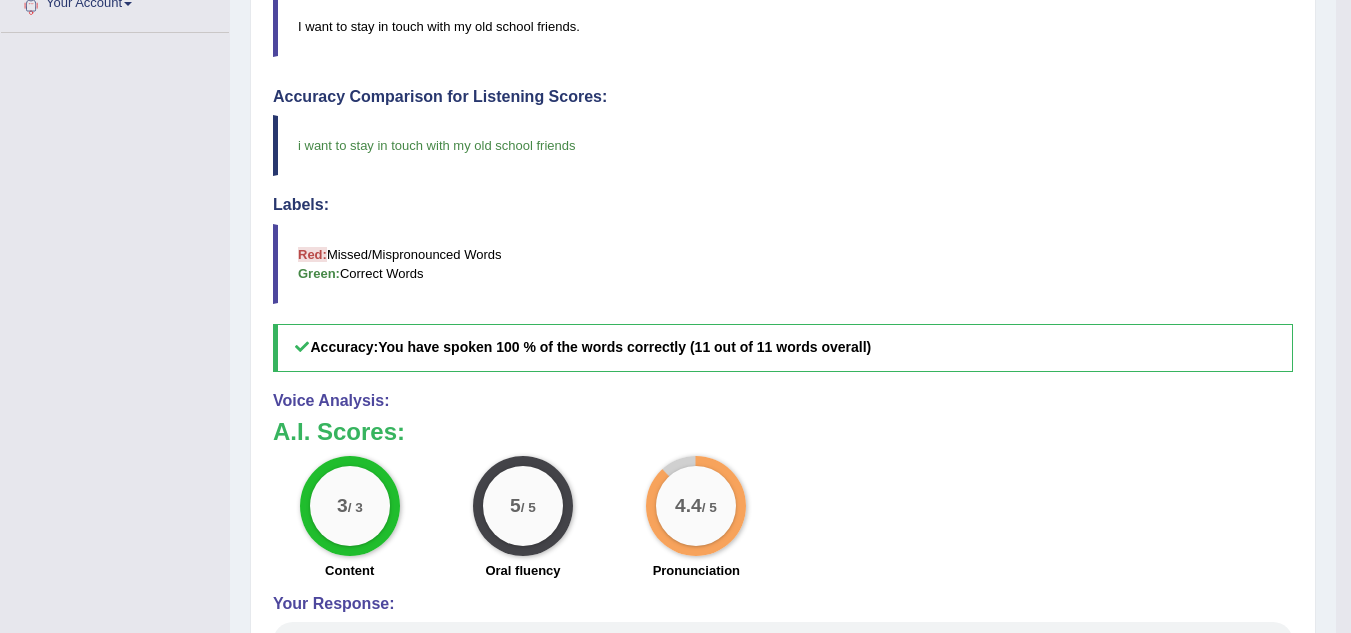 scroll, scrollTop: 526, scrollLeft: 0, axis: vertical 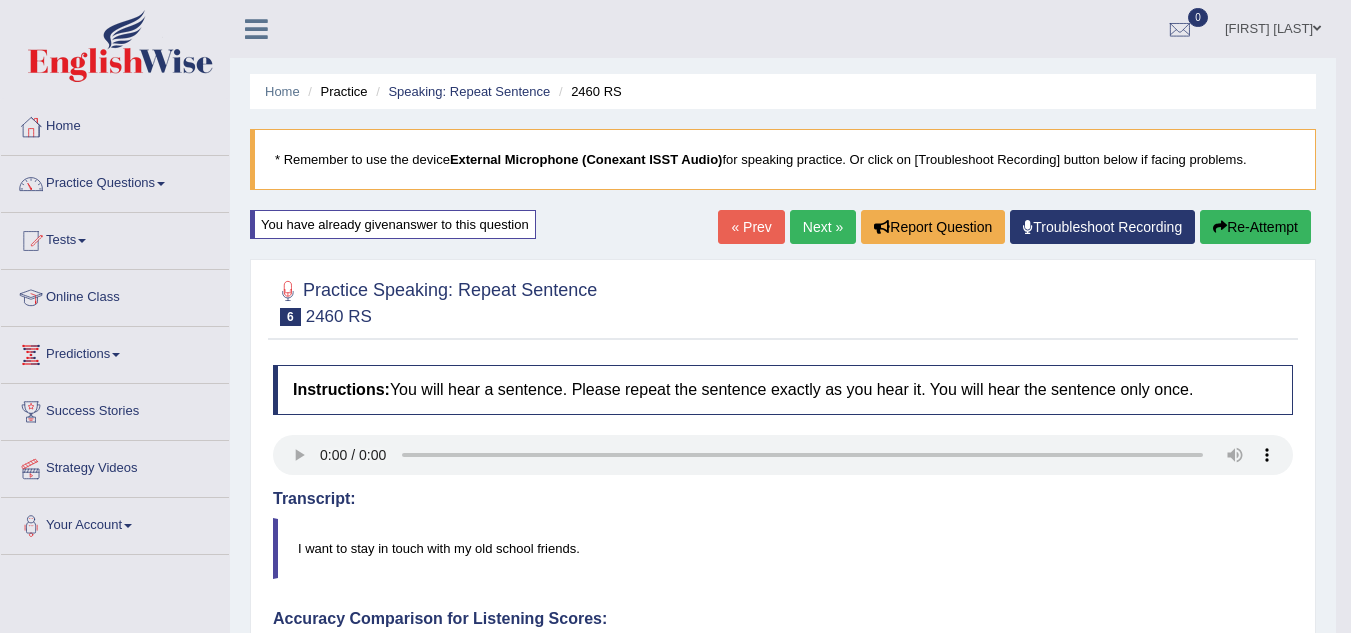 click on "Next »" at bounding box center (823, 227) 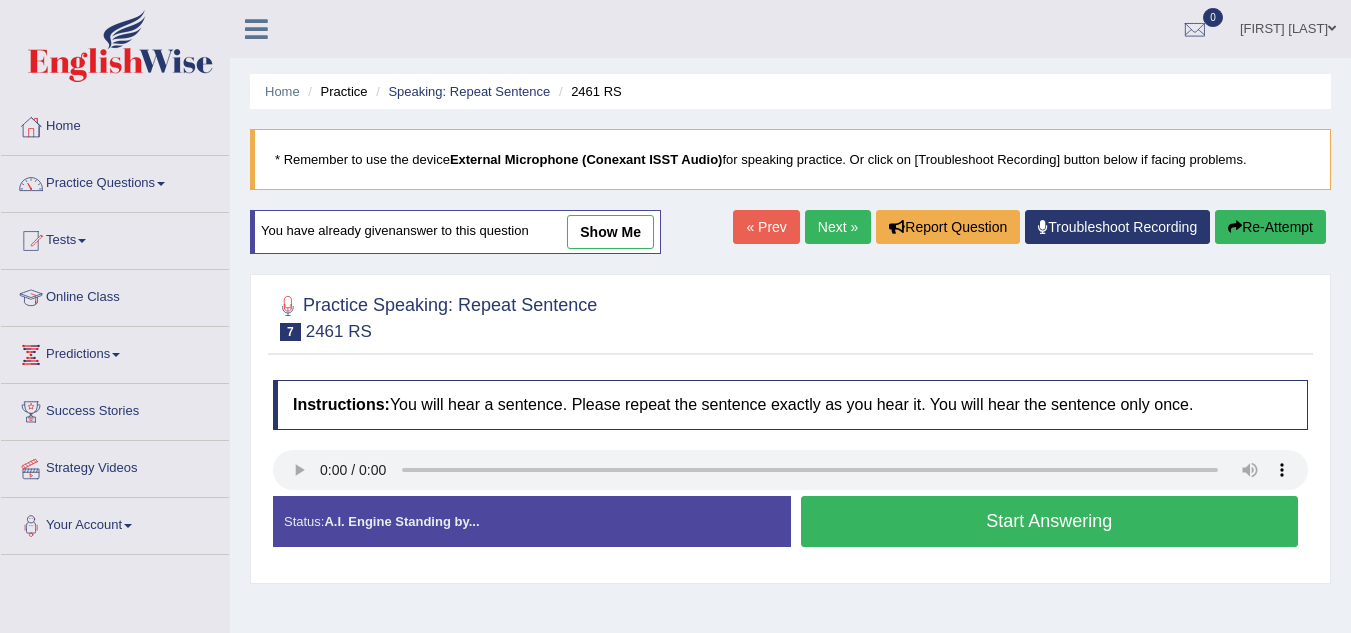 scroll, scrollTop: 0, scrollLeft: 0, axis: both 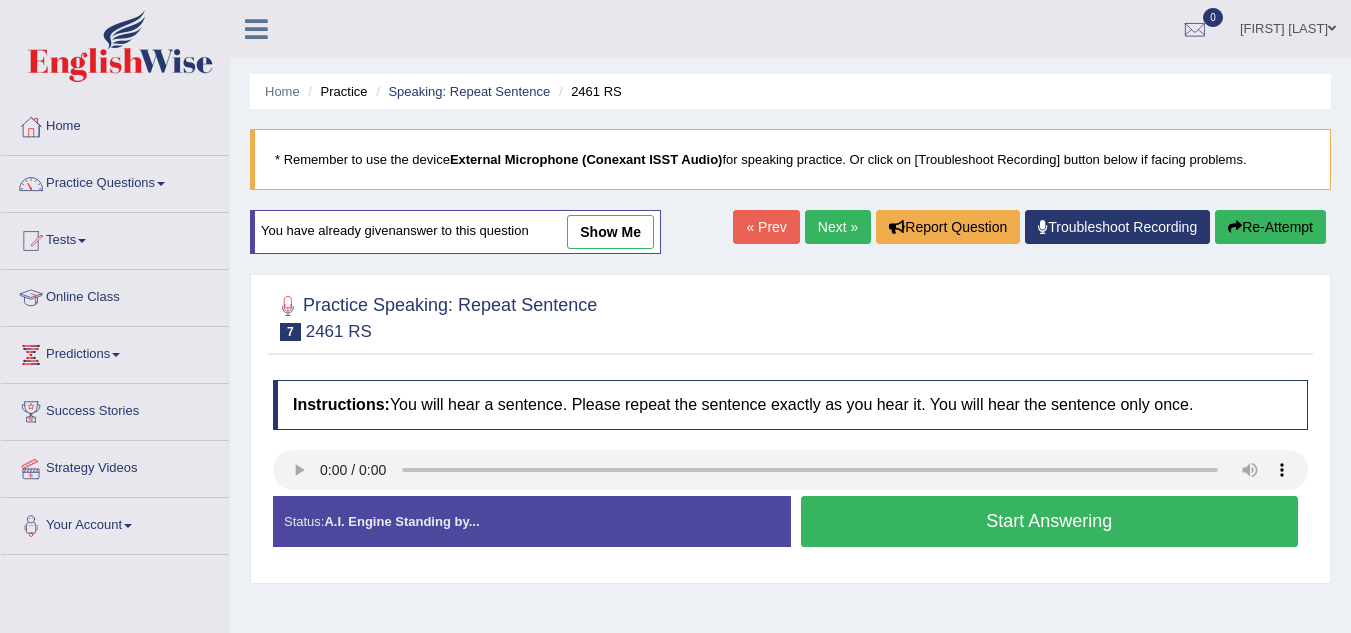 click on "Start Answering" at bounding box center [1050, 521] 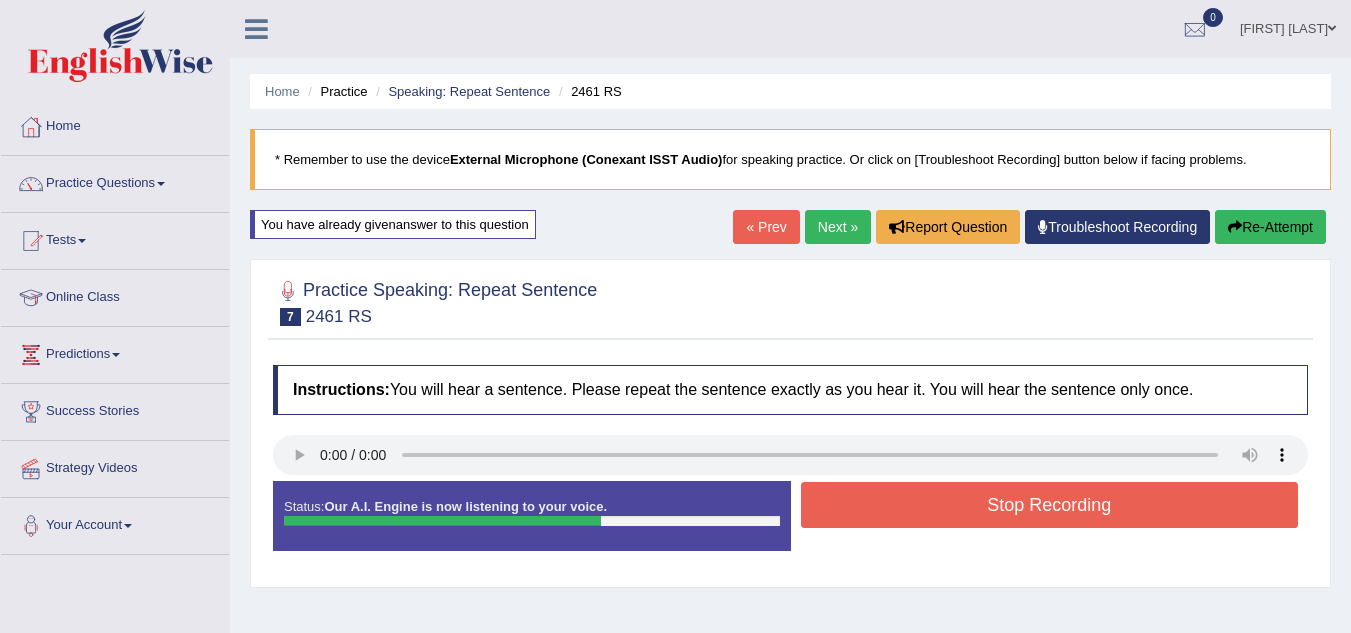 click on "Stop Recording" at bounding box center (1050, 505) 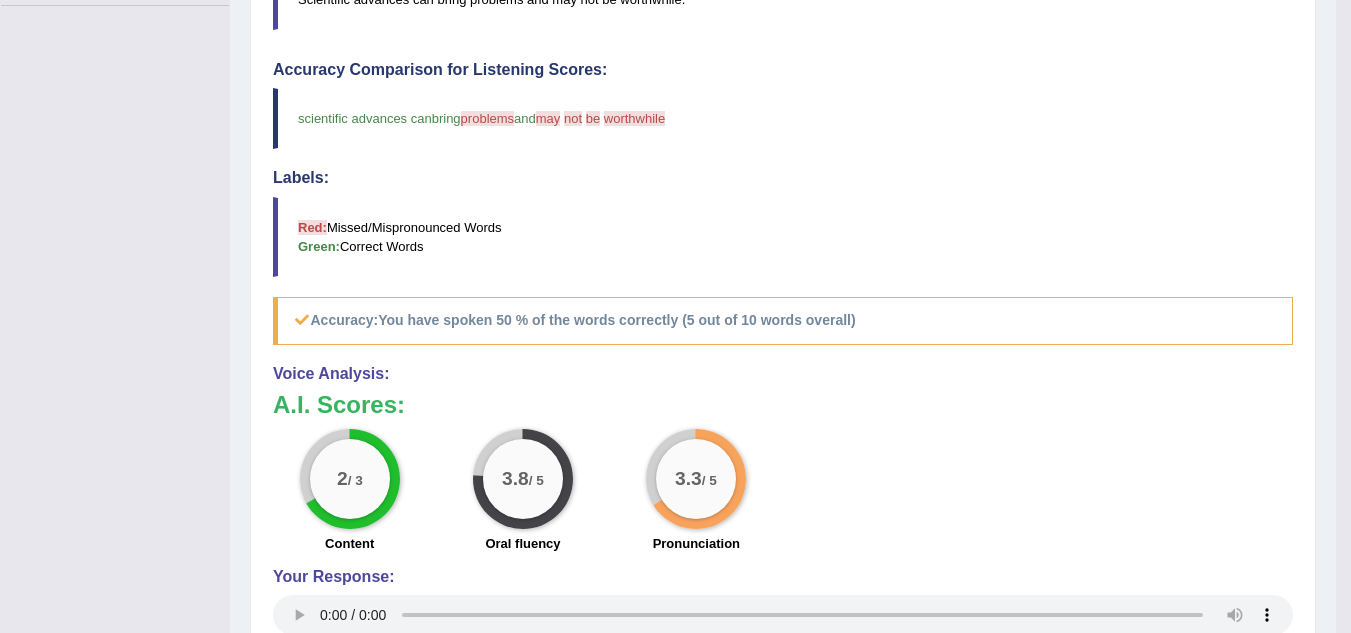 scroll, scrollTop: 551, scrollLeft: 0, axis: vertical 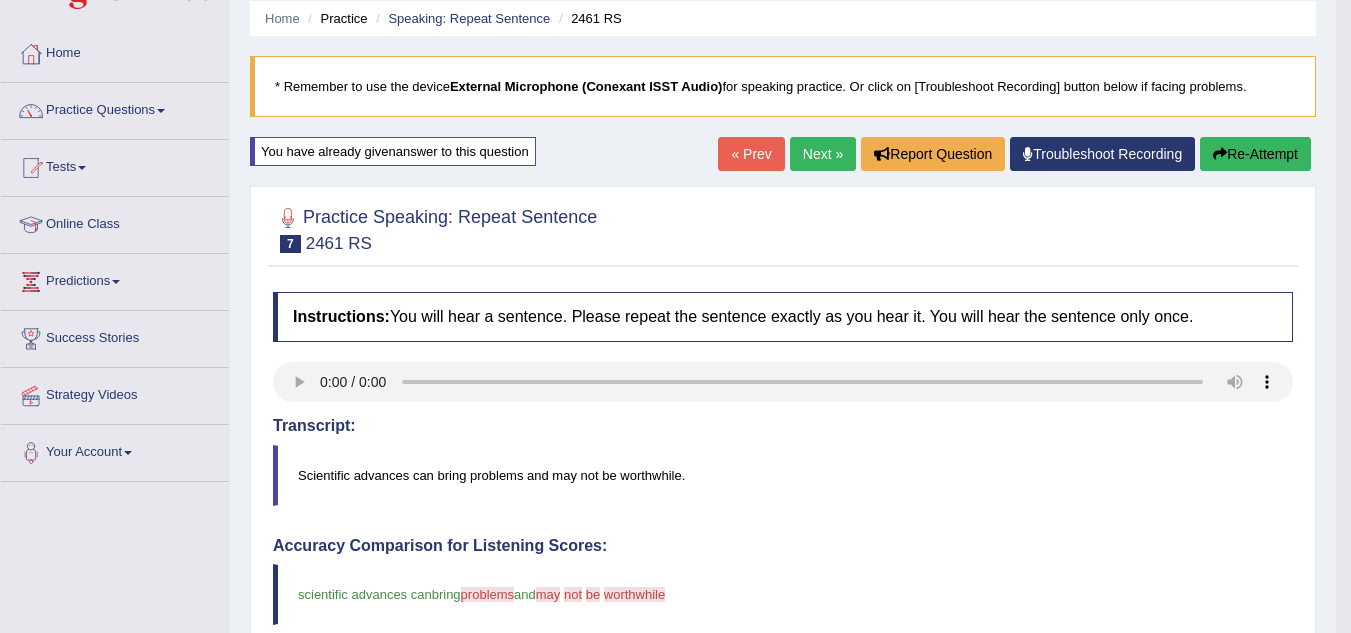 click on "Practice Questions" at bounding box center (115, 108) 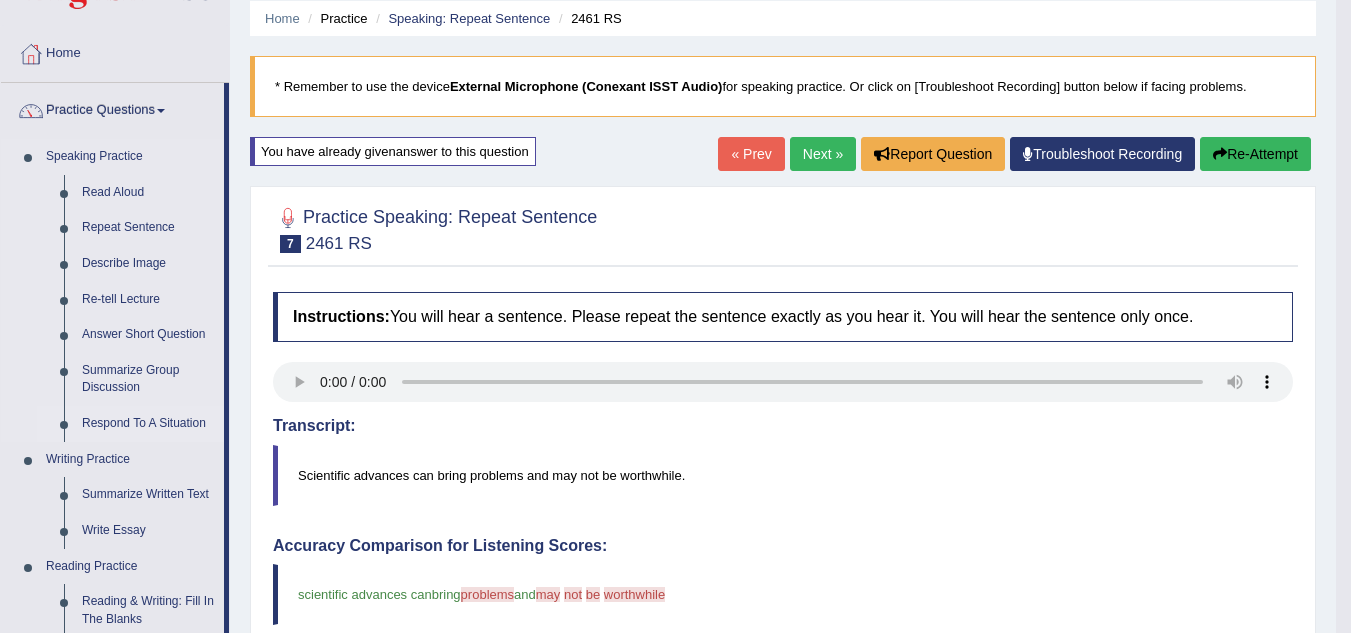 drag, startPoint x: 230, startPoint y: 356, endPoint x: 221, endPoint y: 429, distance: 73.552704 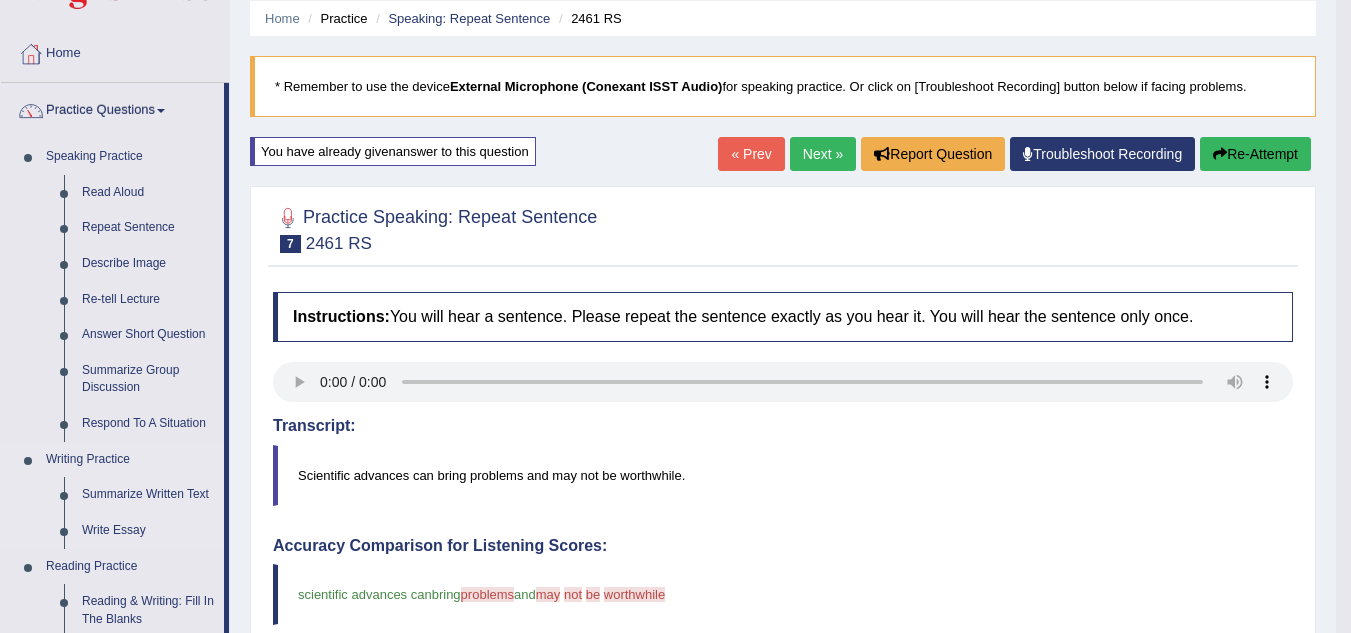 drag, startPoint x: 227, startPoint y: 427, endPoint x: 224, endPoint y: 450, distance: 23.194826 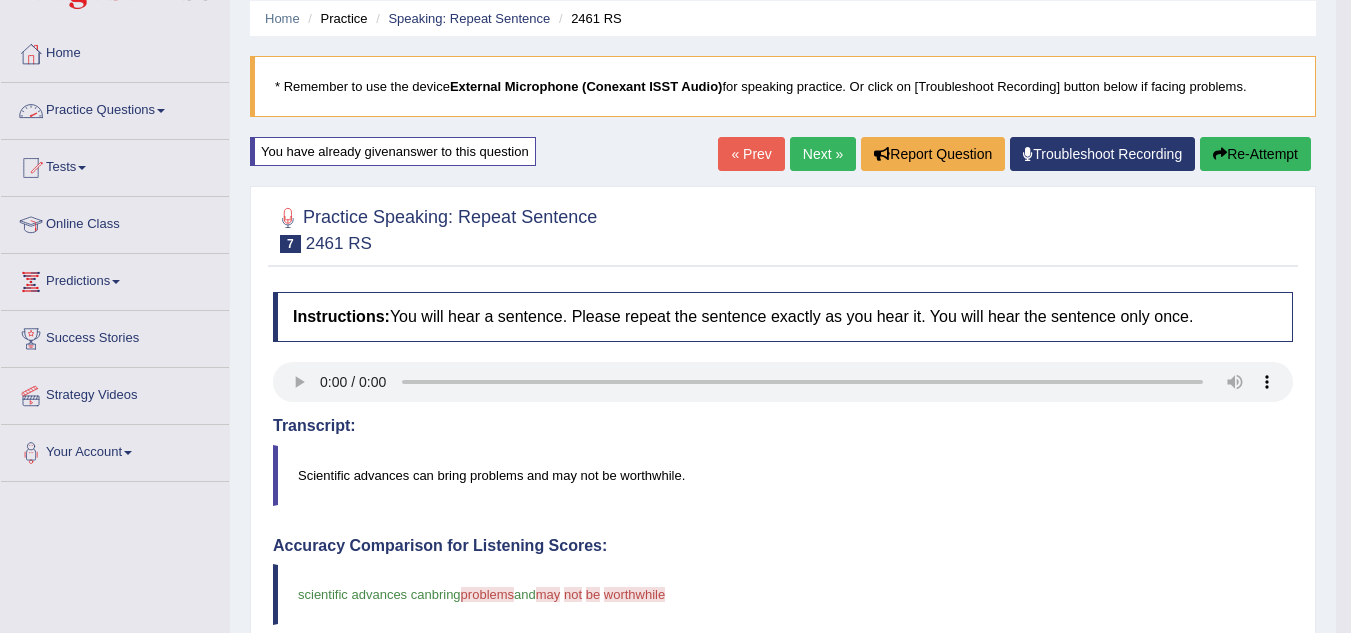 click on "Practice Questions" at bounding box center [115, 108] 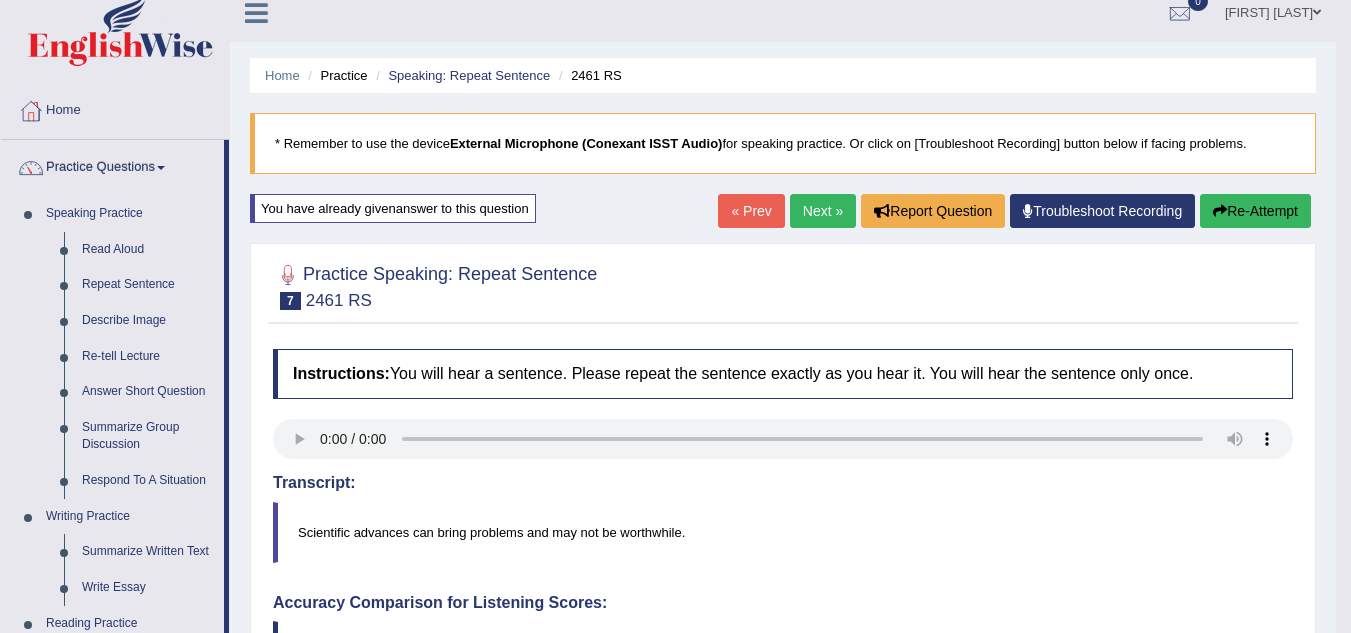 scroll, scrollTop: 0, scrollLeft: 0, axis: both 